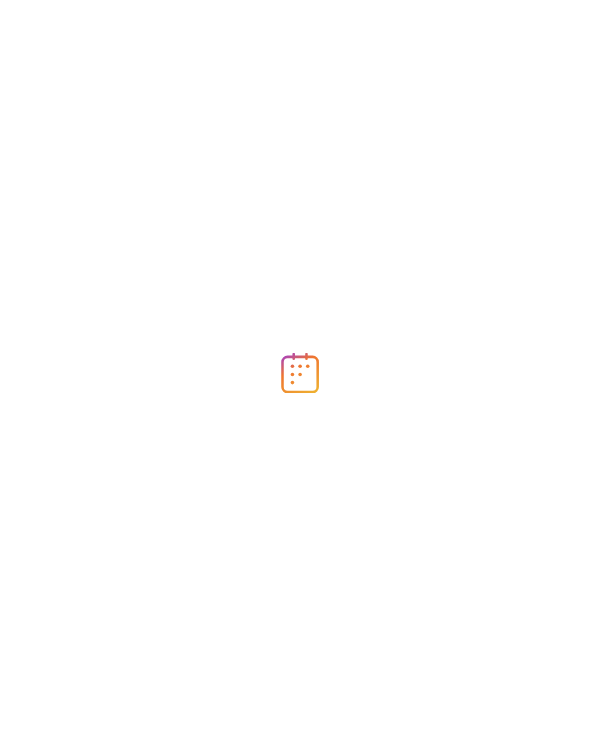 scroll, scrollTop: 0, scrollLeft: 0, axis: both 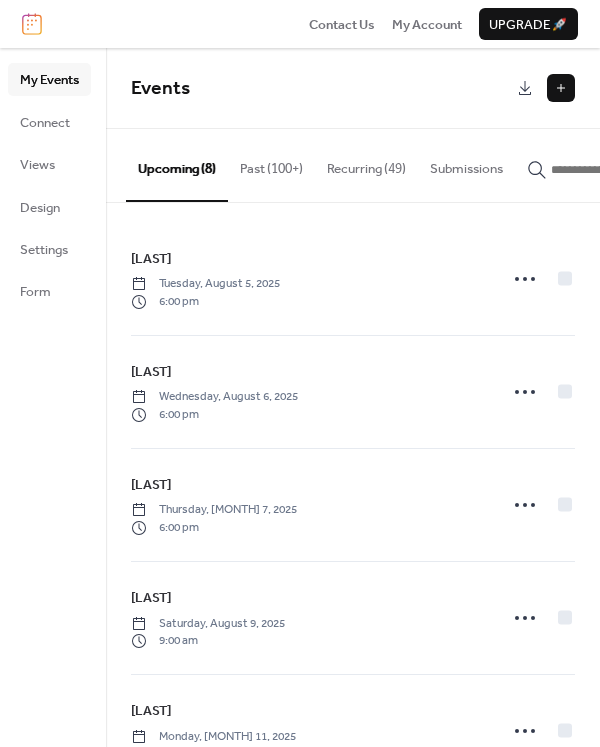 click at bounding box center (561, 88) 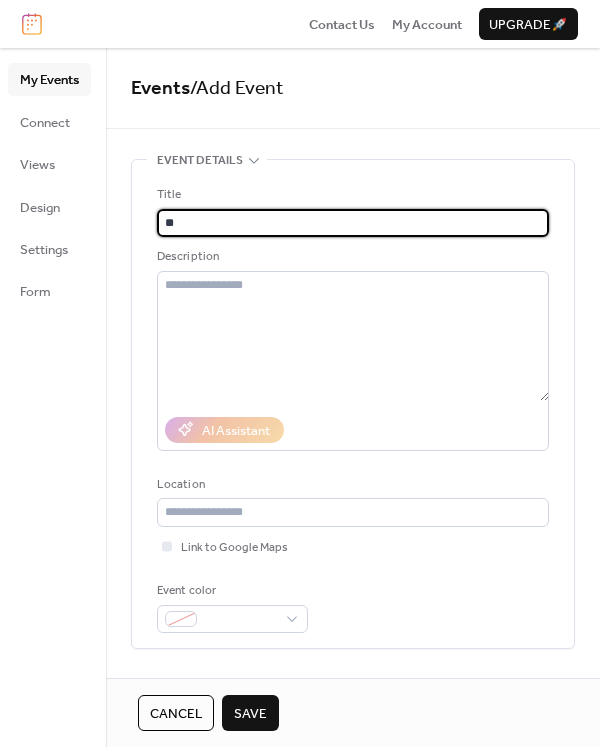 type on "*" 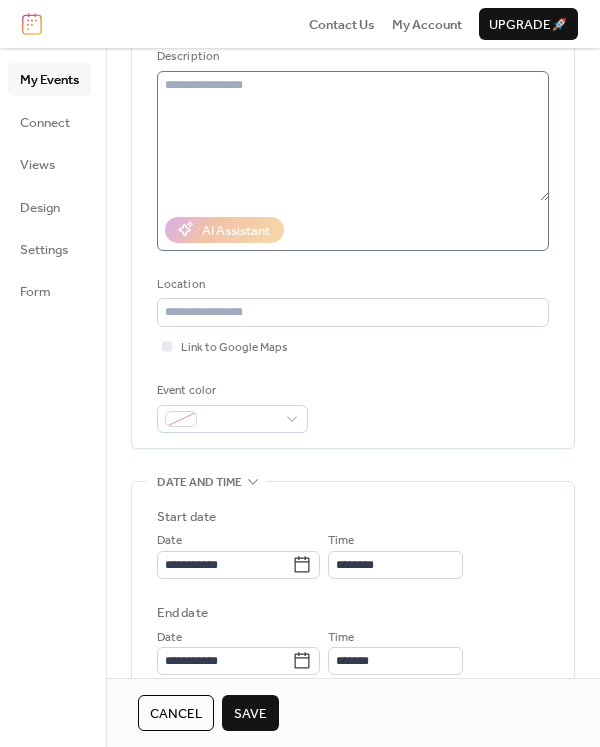 scroll, scrollTop: 500, scrollLeft: 0, axis: vertical 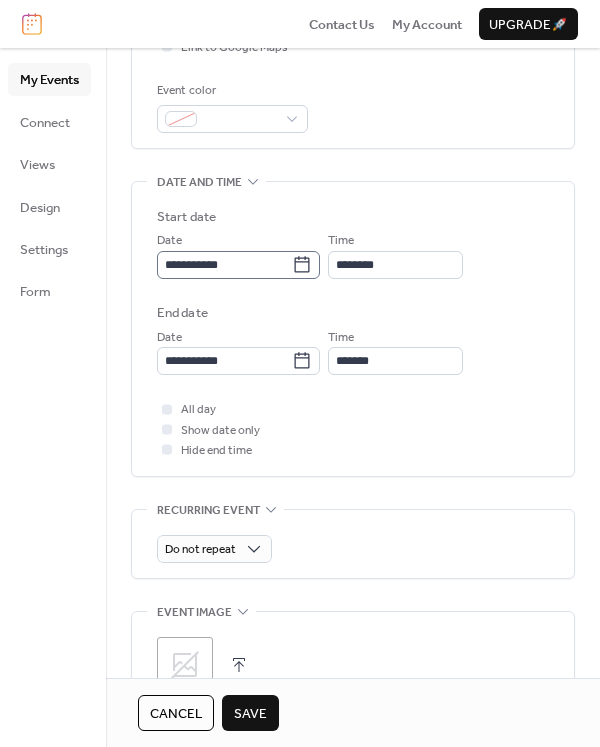 type on "******" 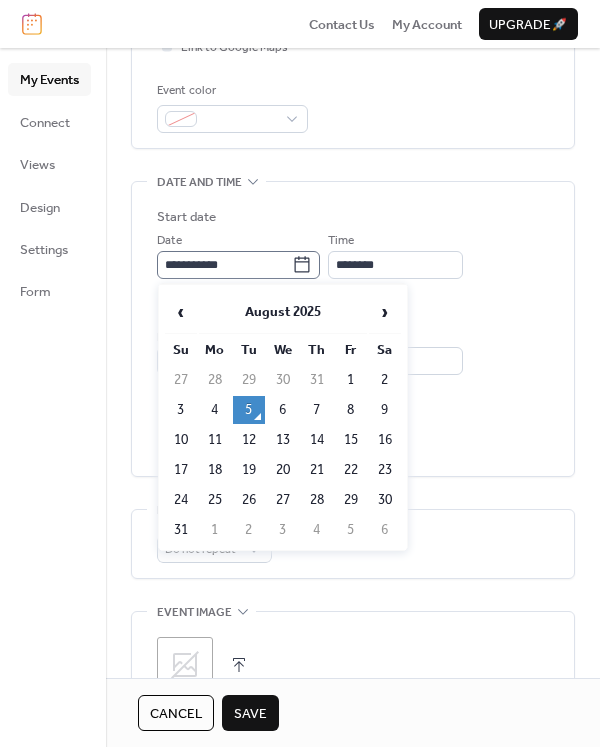click 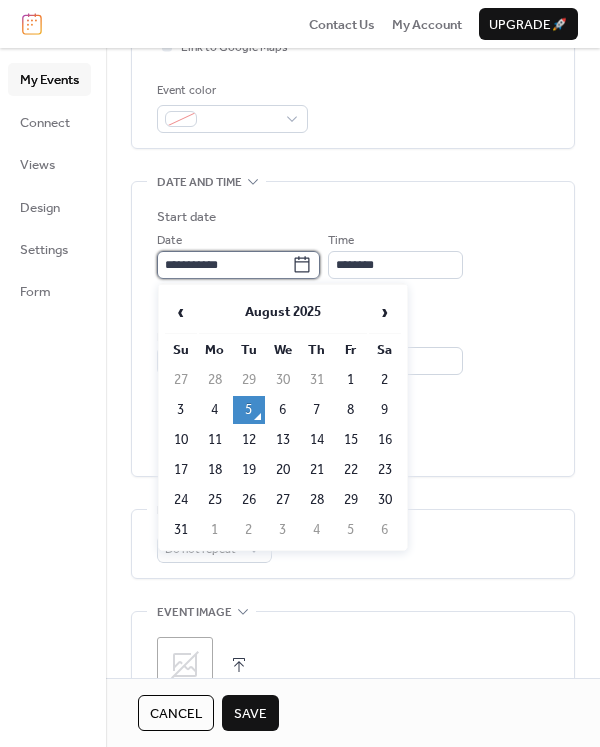 click on "**********" at bounding box center (224, 265) 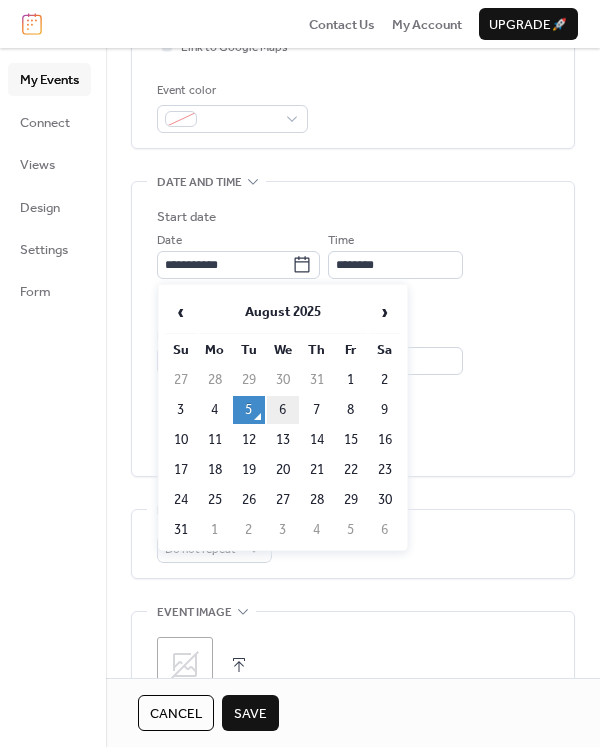 click on "6" at bounding box center (283, 410) 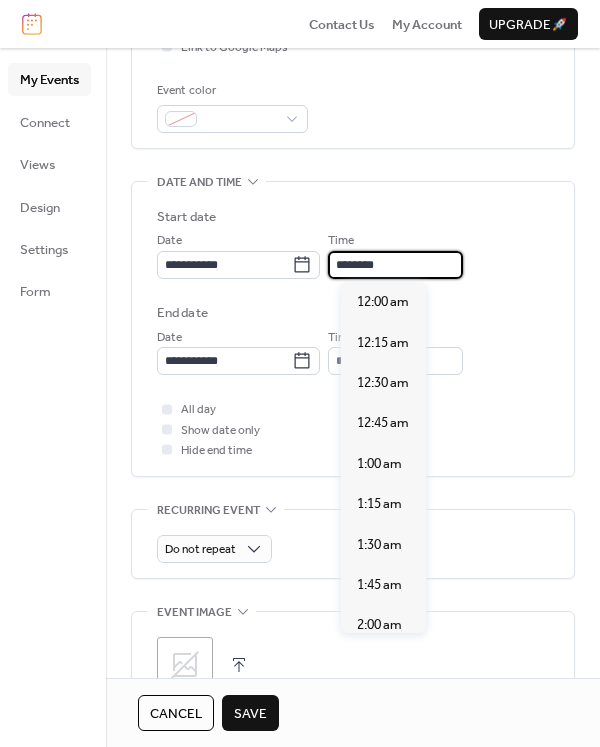 click on "********" at bounding box center [395, 265] 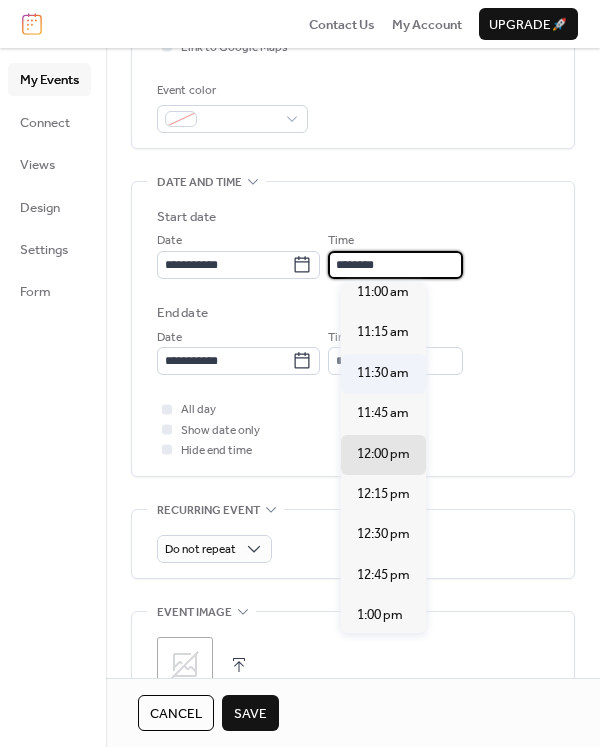 scroll, scrollTop: 1739, scrollLeft: 0, axis: vertical 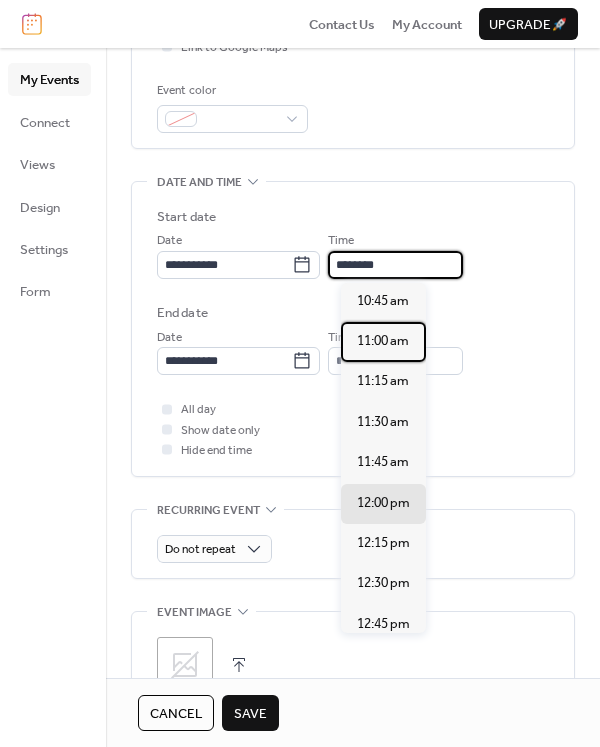 drag, startPoint x: 385, startPoint y: 340, endPoint x: 385, endPoint y: 329, distance: 11 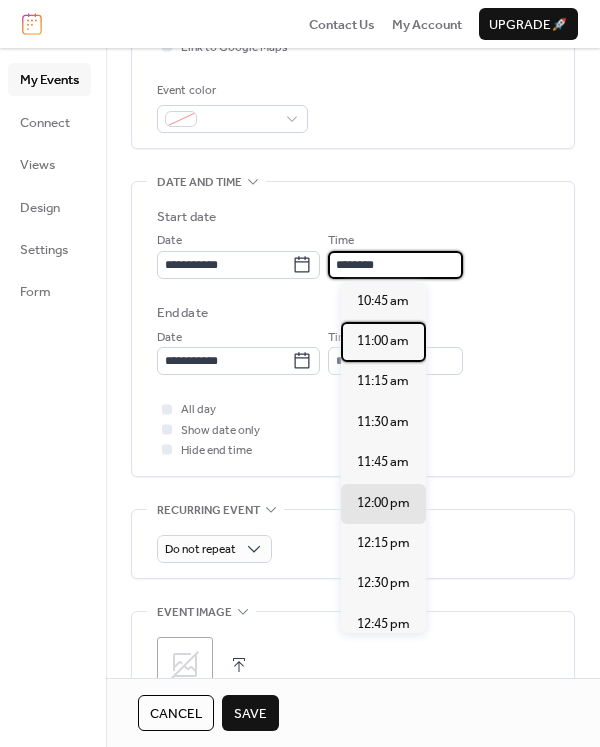 click on "11:00 am" at bounding box center [383, 341] 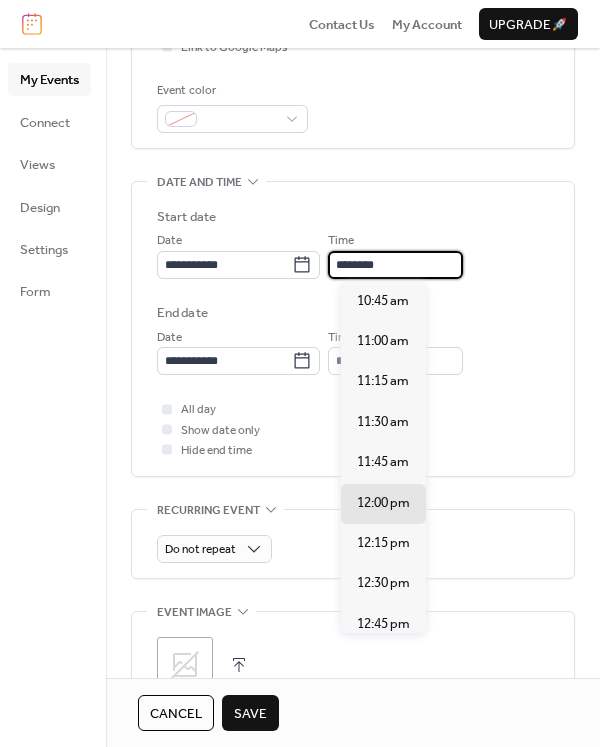 type on "********" 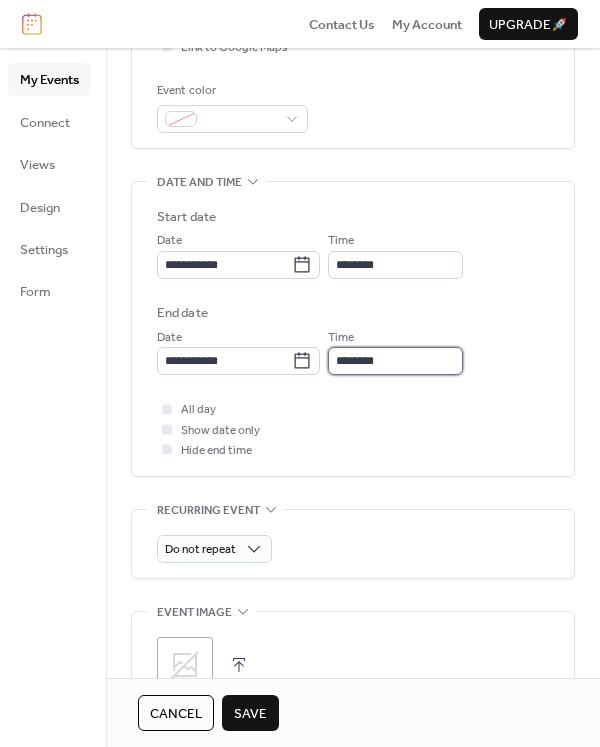 click on "********" at bounding box center (395, 361) 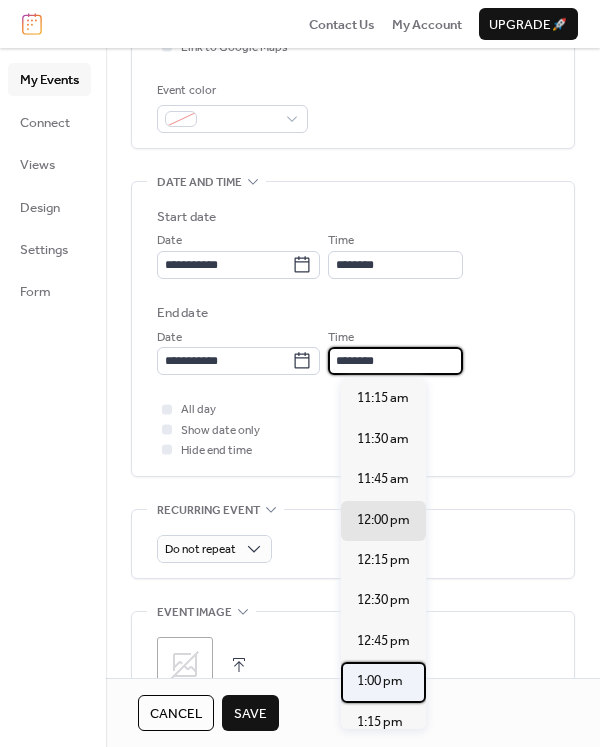 click on "1:00 pm" at bounding box center [380, 681] 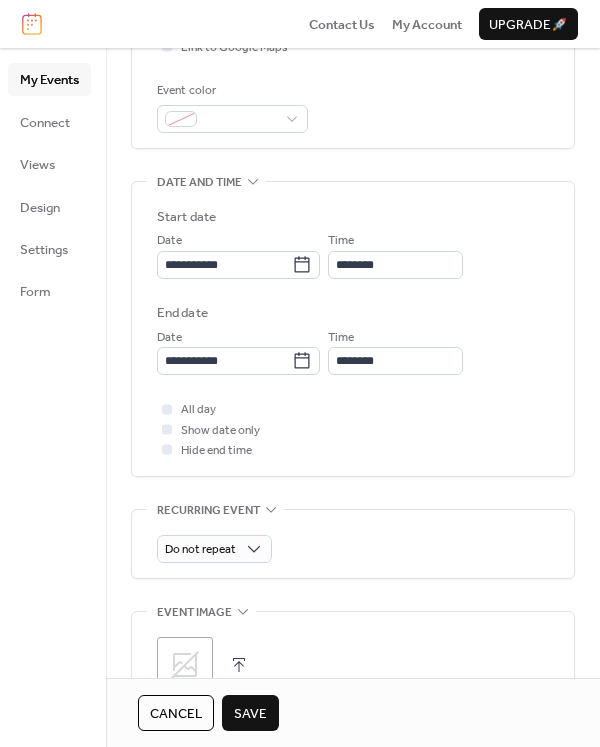 type on "*******" 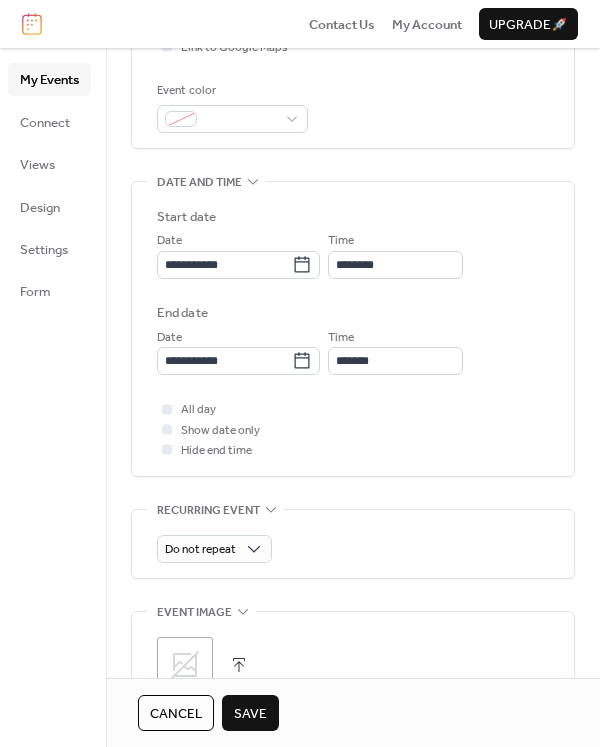 click on "Save" at bounding box center [250, 714] 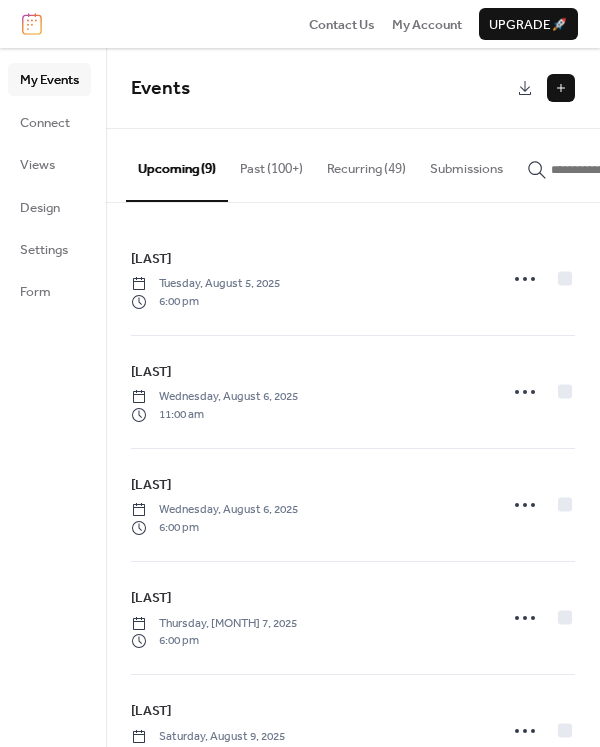 click at bounding box center (561, 88) 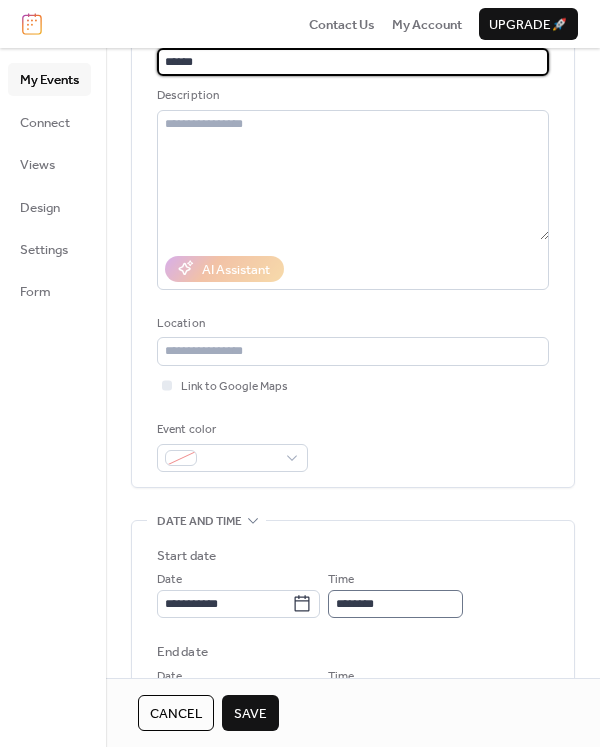 scroll, scrollTop: 400, scrollLeft: 0, axis: vertical 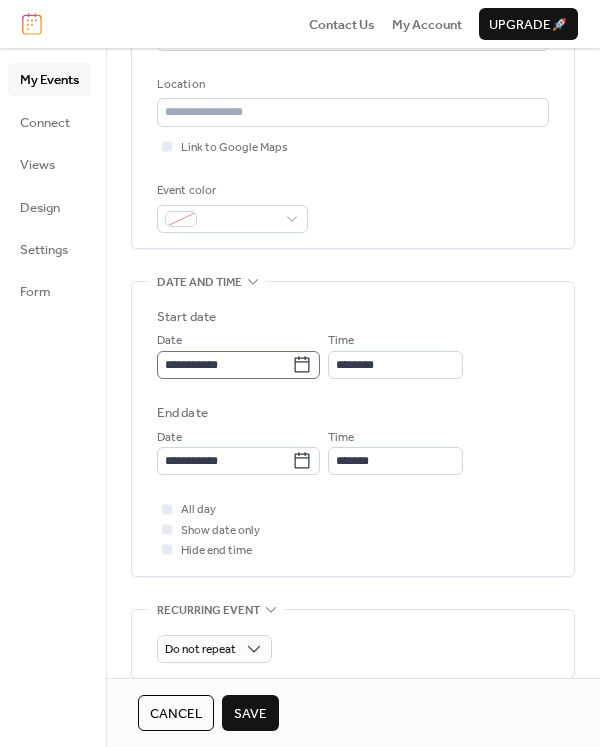 type on "******" 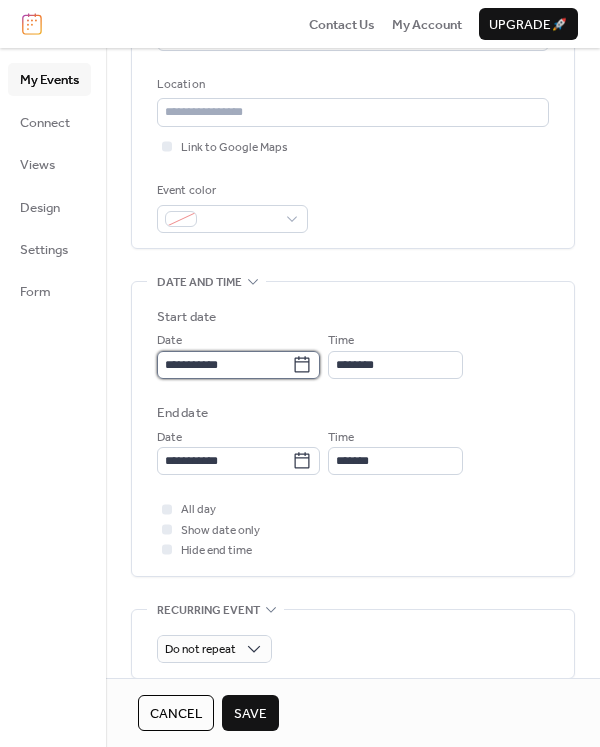 click on "**********" at bounding box center (224, 365) 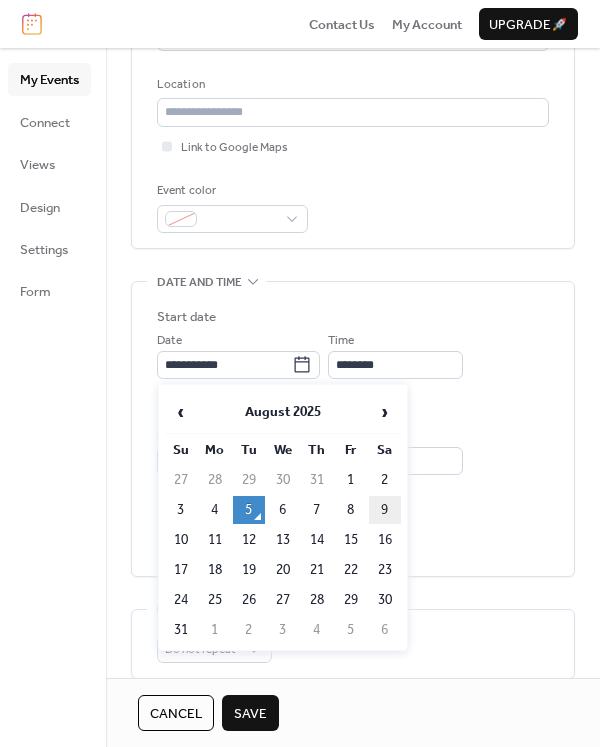 click on "9" at bounding box center [385, 510] 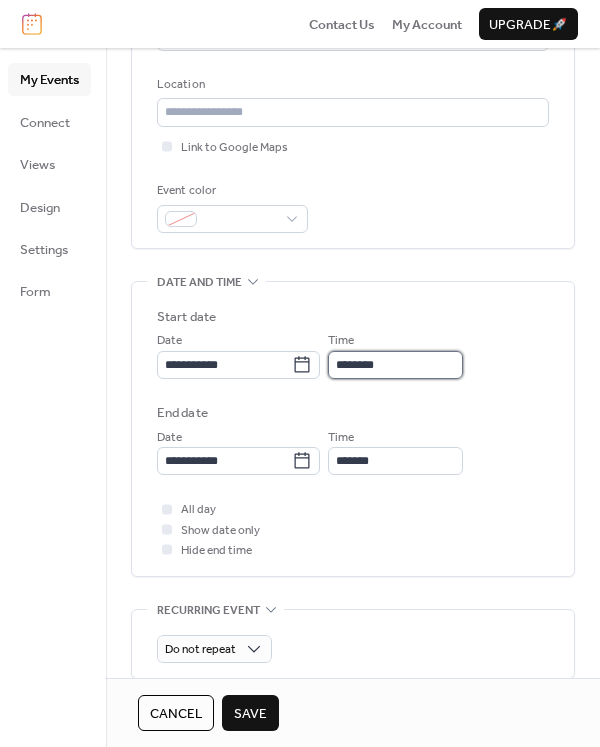 click on "********" at bounding box center (395, 365) 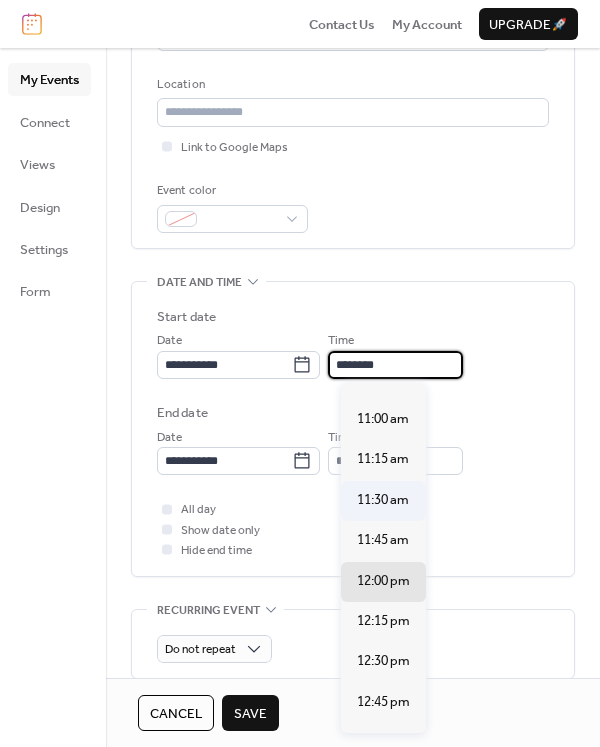 scroll, scrollTop: 1639, scrollLeft: 0, axis: vertical 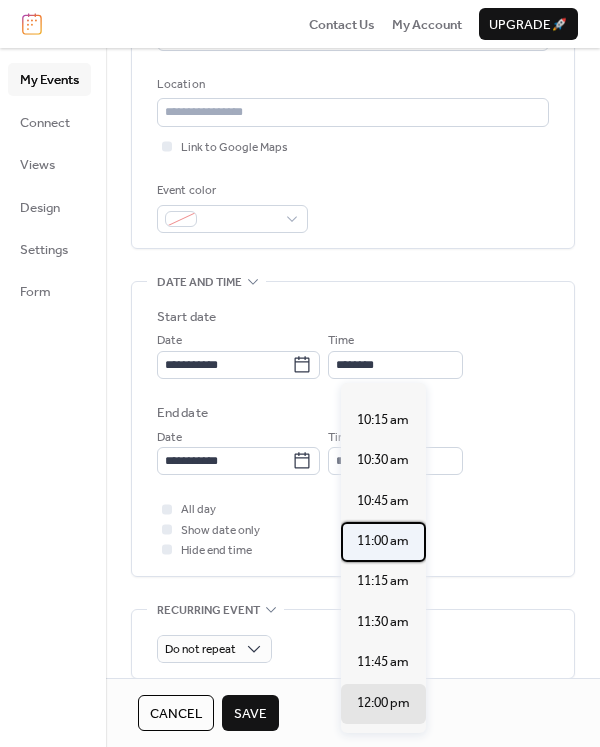 click on "11:00 am" at bounding box center [383, 542] 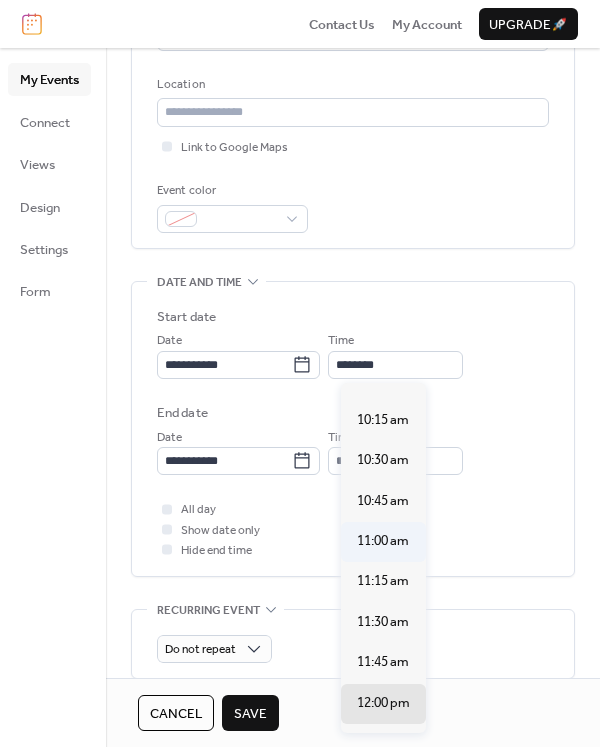 type on "********" 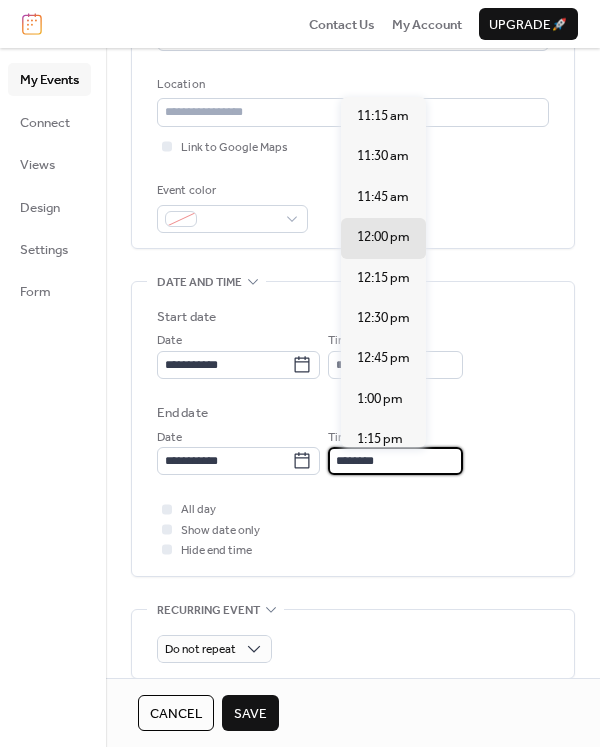 click on "********" at bounding box center [395, 461] 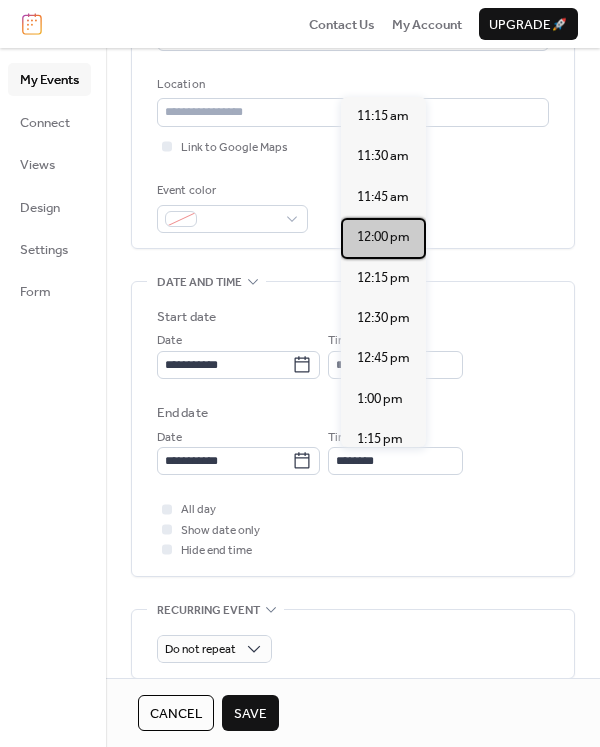 click on "12:00 pm" at bounding box center [383, 237] 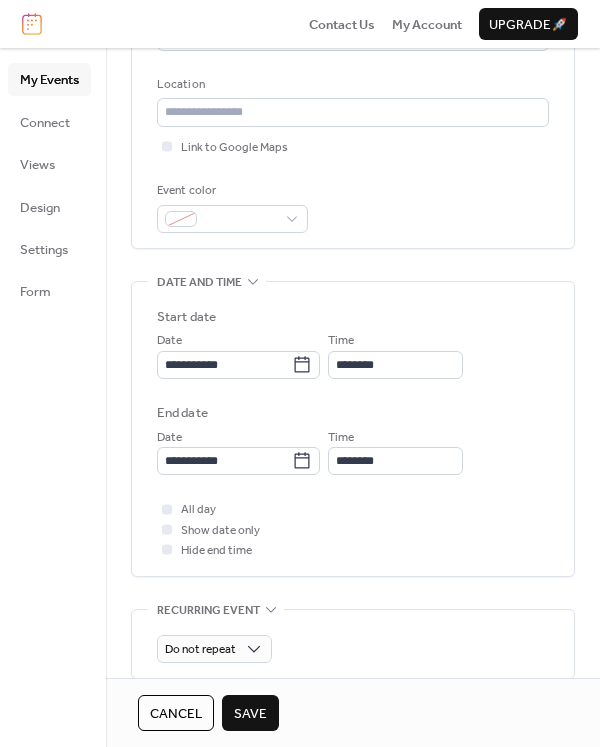 click on "Save" at bounding box center (250, 713) 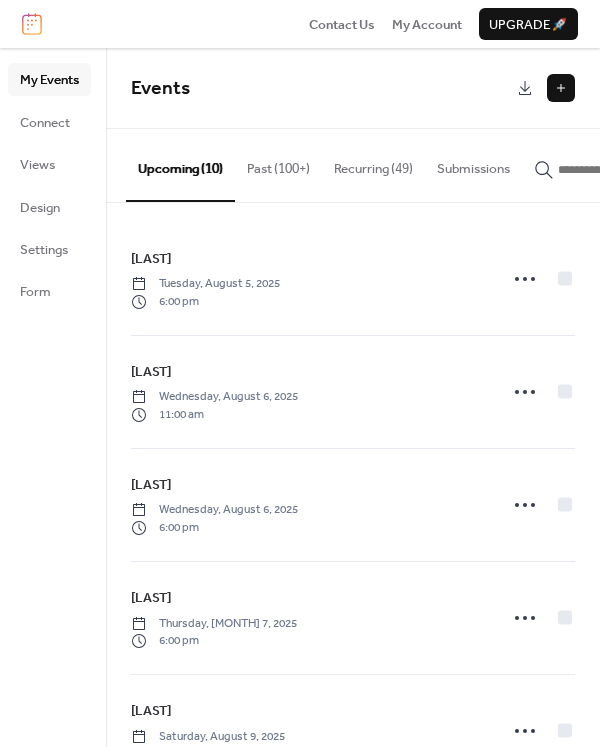 click at bounding box center (561, 88) 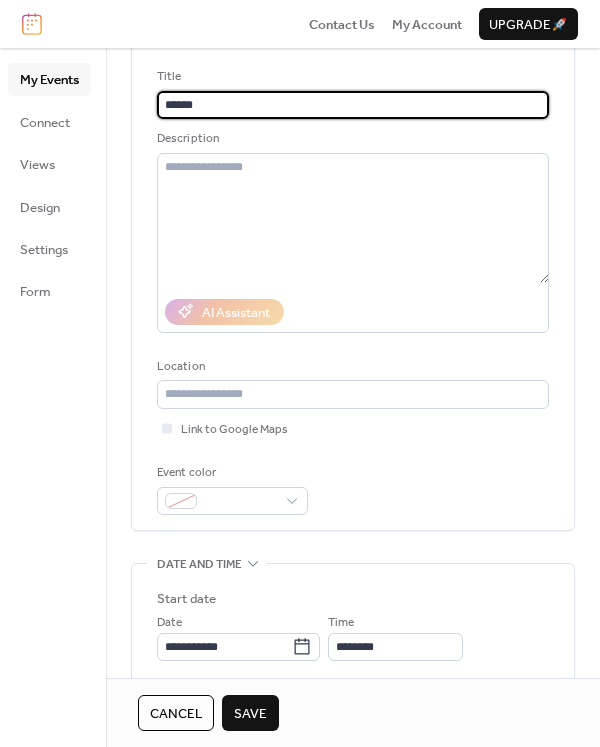 scroll, scrollTop: 300, scrollLeft: 0, axis: vertical 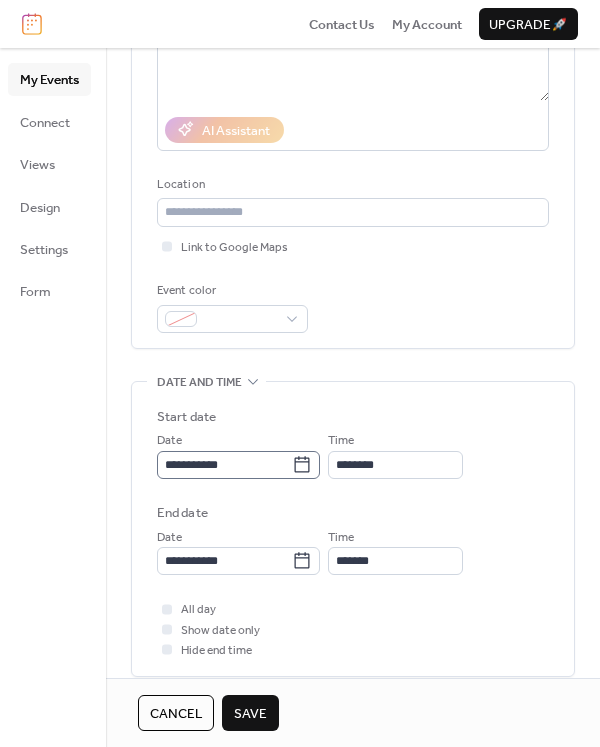 type on "******" 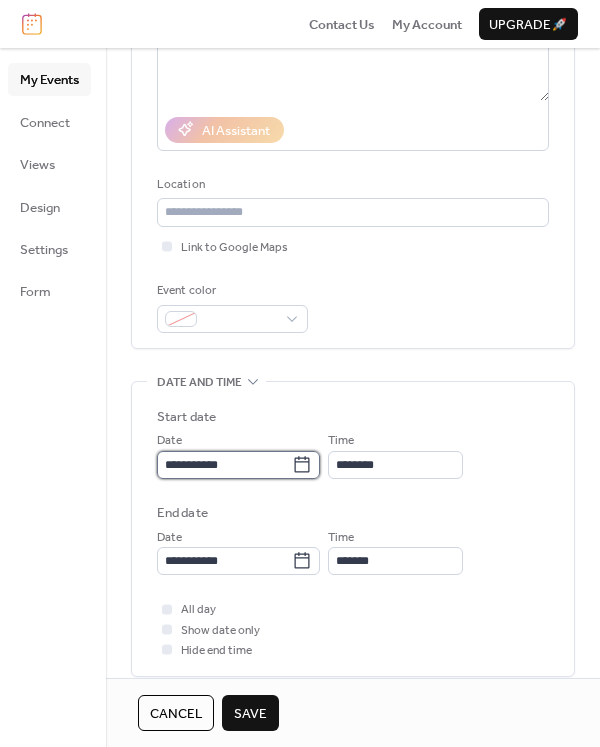 click on "**********" at bounding box center [224, 465] 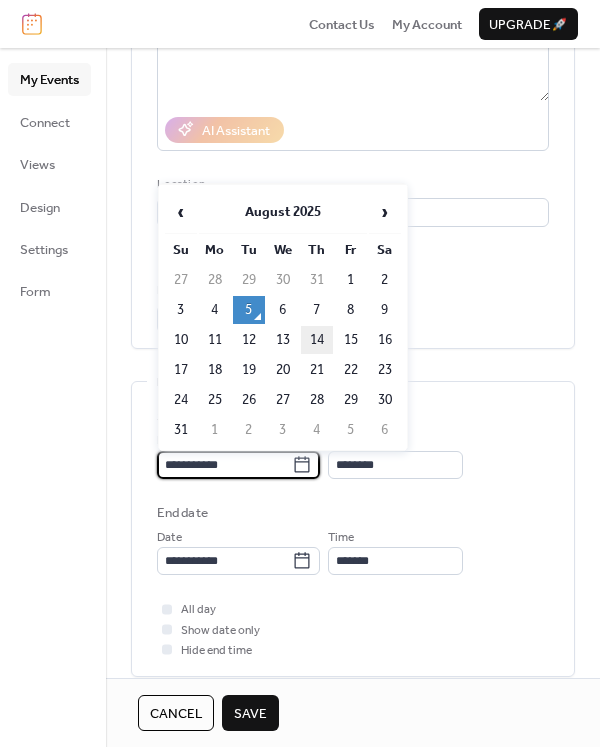 click on "14" at bounding box center [317, 340] 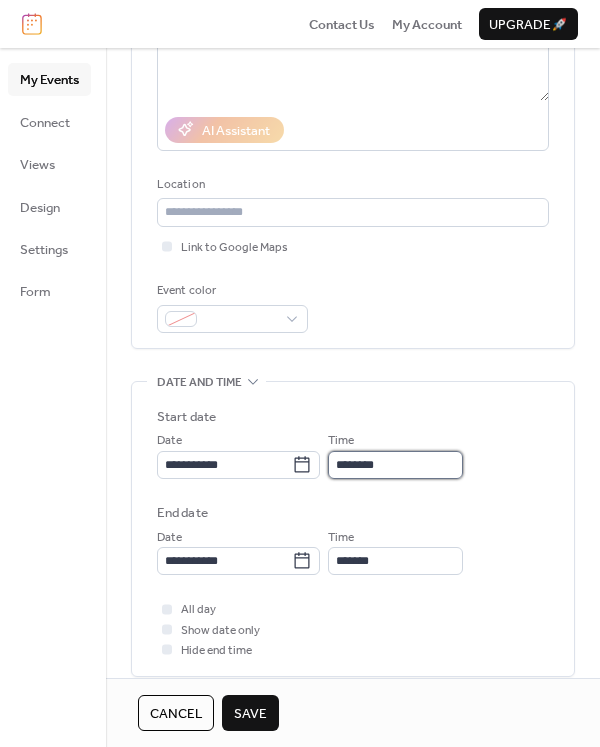 click on "********" at bounding box center [395, 465] 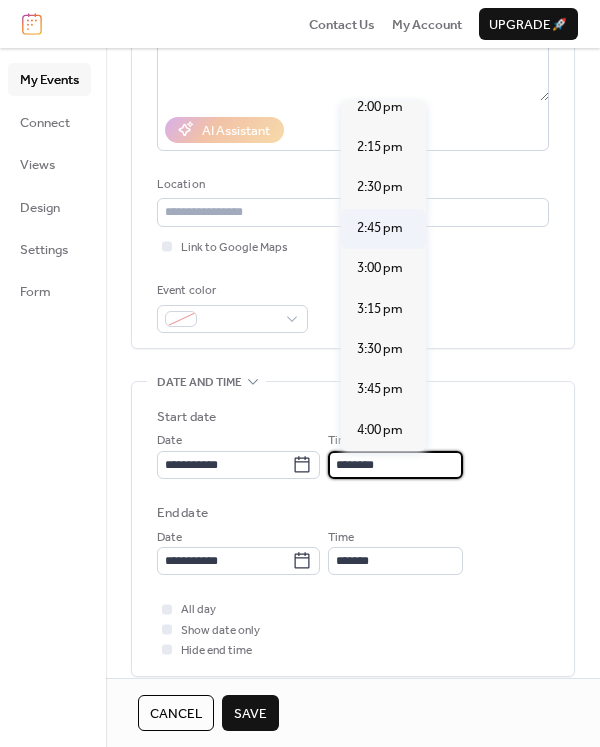 scroll, scrollTop: 2439, scrollLeft: 0, axis: vertical 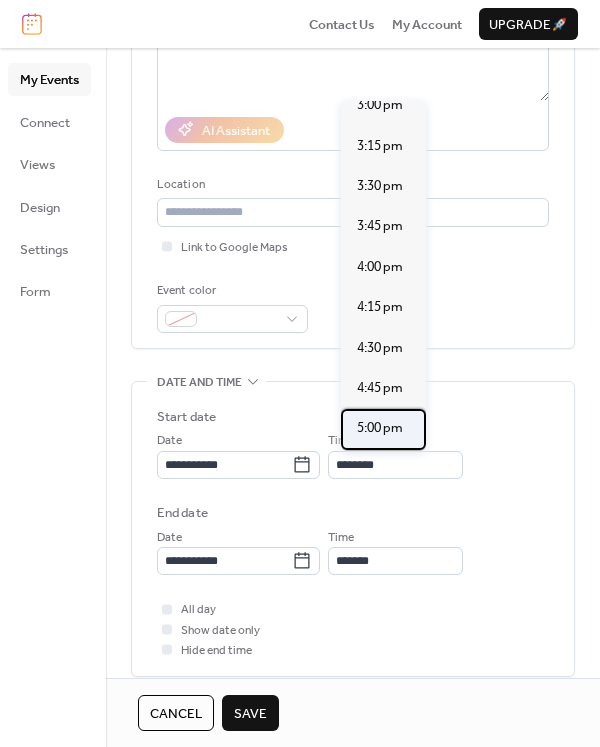 click on "5:00 pm" at bounding box center [380, 428] 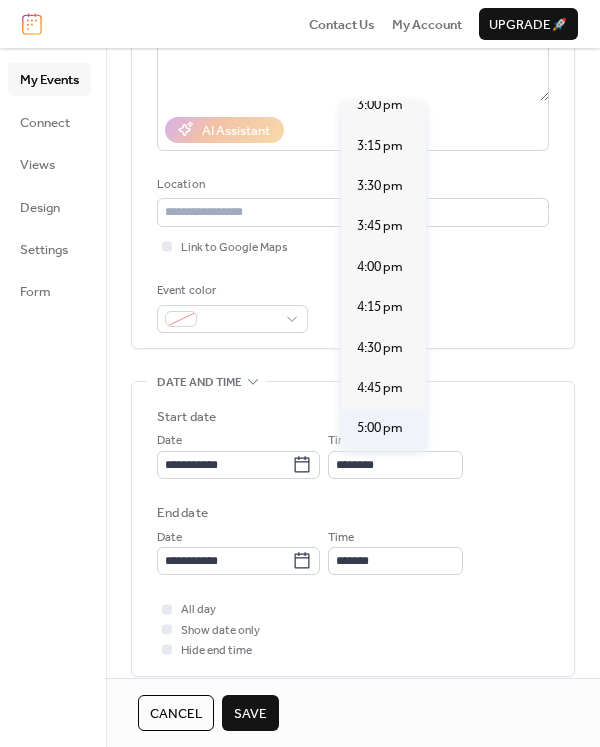 type on "*******" 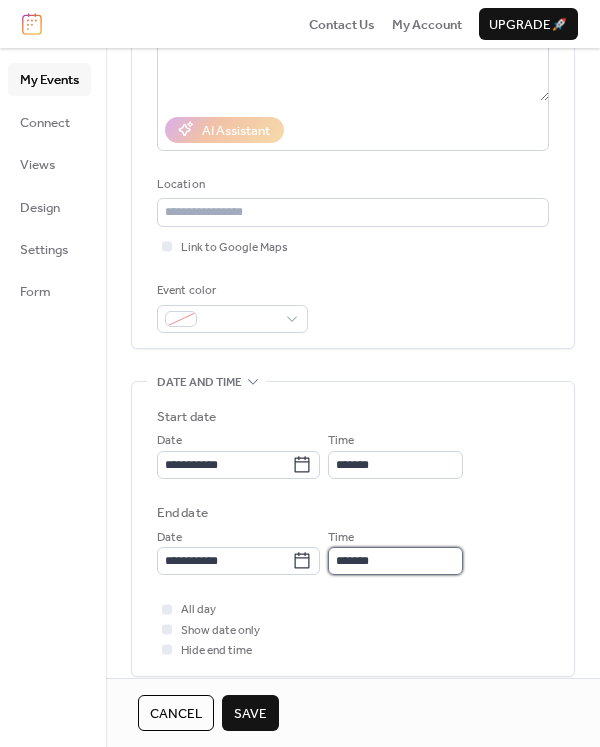click on "*******" at bounding box center (395, 561) 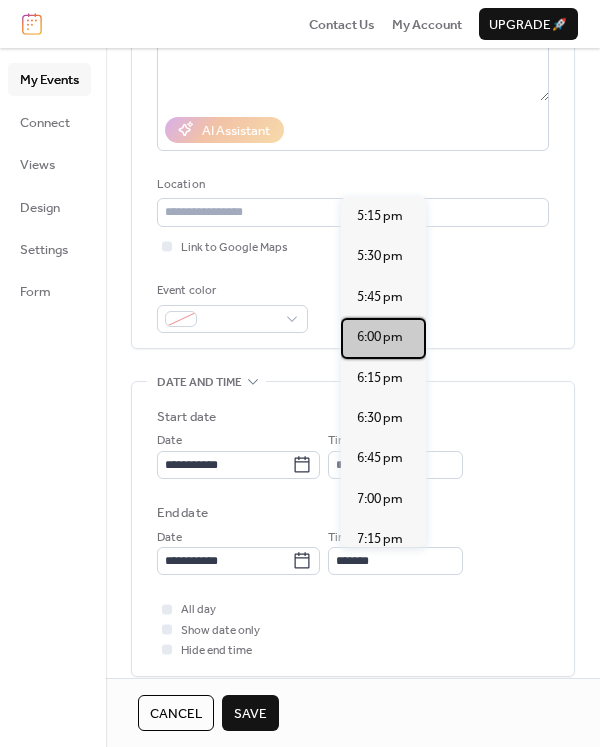 click on "6:00 pm" at bounding box center (380, 337) 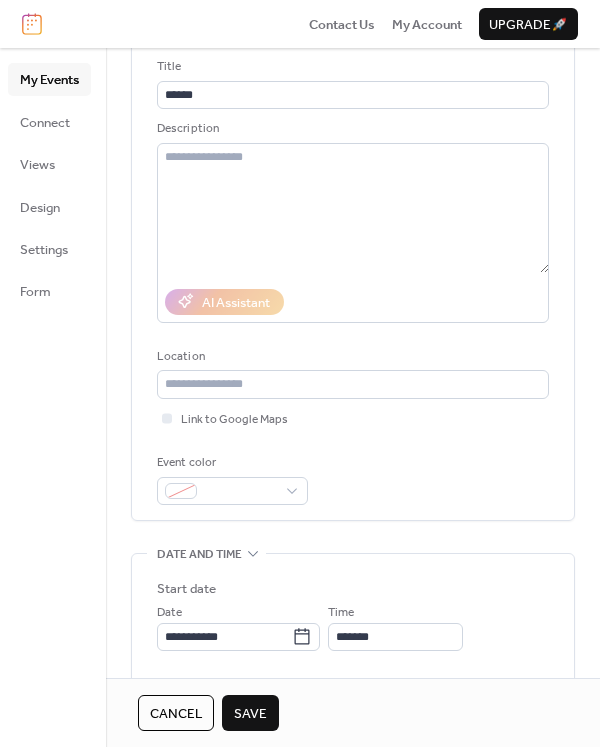 scroll, scrollTop: 0, scrollLeft: 0, axis: both 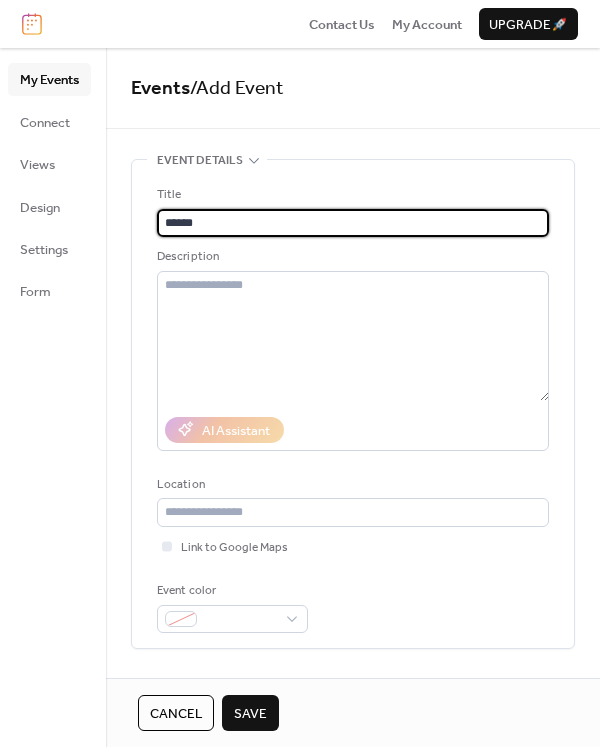 drag, startPoint x: 269, startPoint y: 230, endPoint x: -240, endPoint y: 226, distance: 509.01572 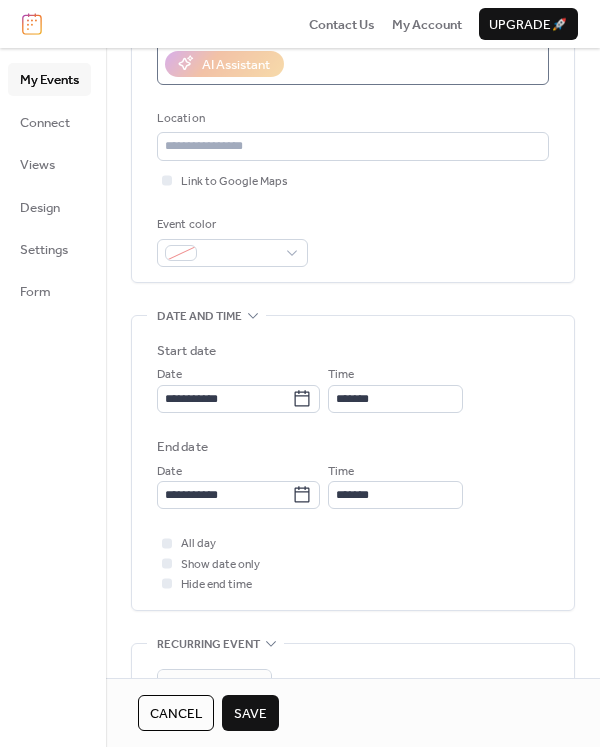 scroll, scrollTop: 400, scrollLeft: 0, axis: vertical 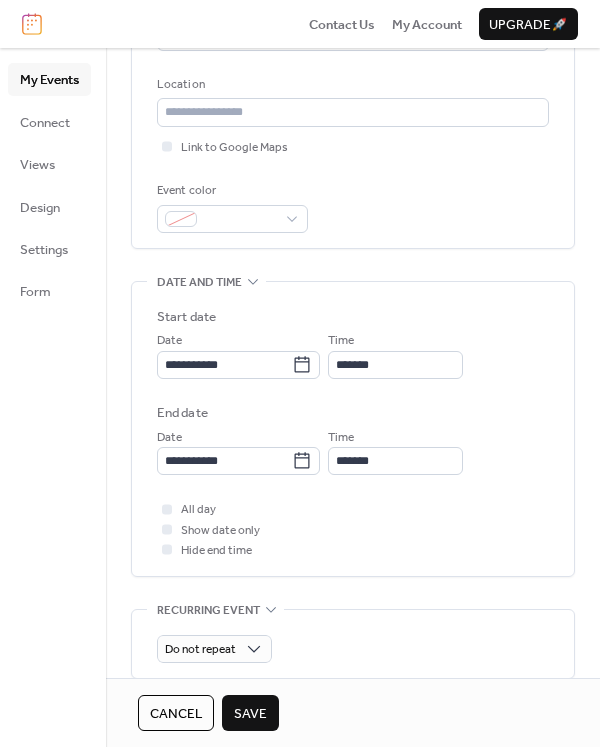 type on "******" 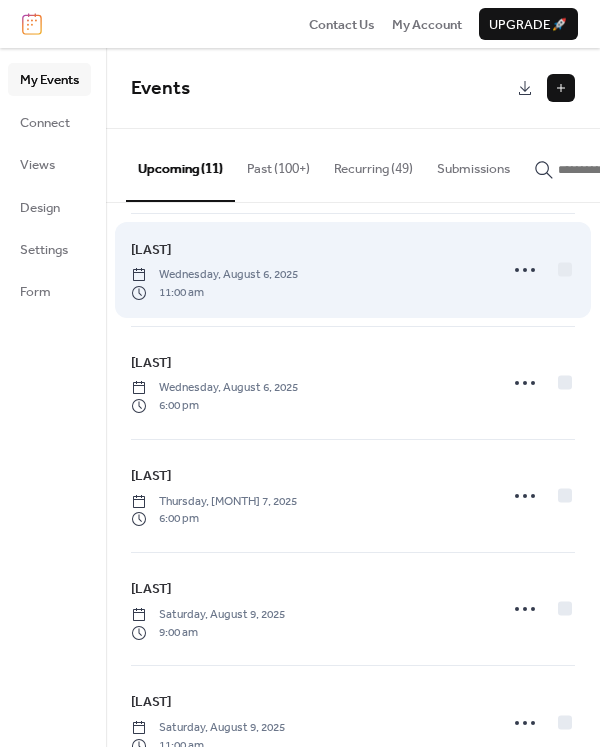 scroll, scrollTop: 300, scrollLeft: 0, axis: vertical 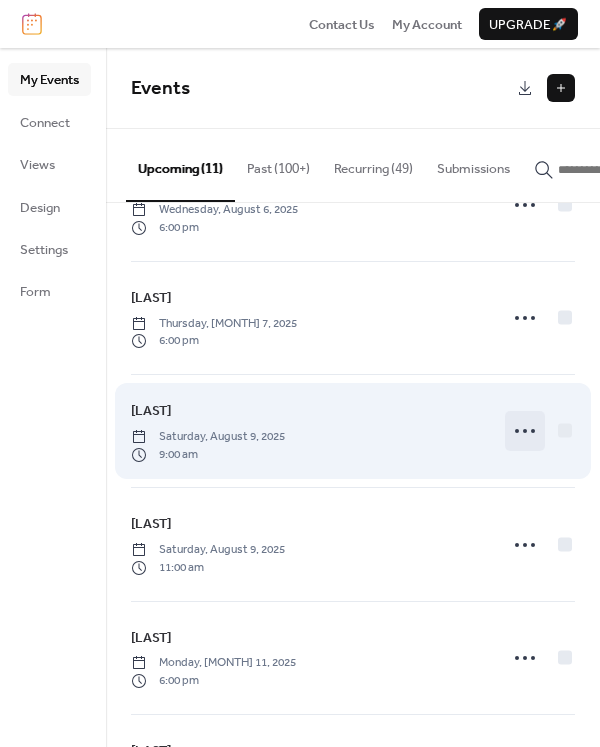click 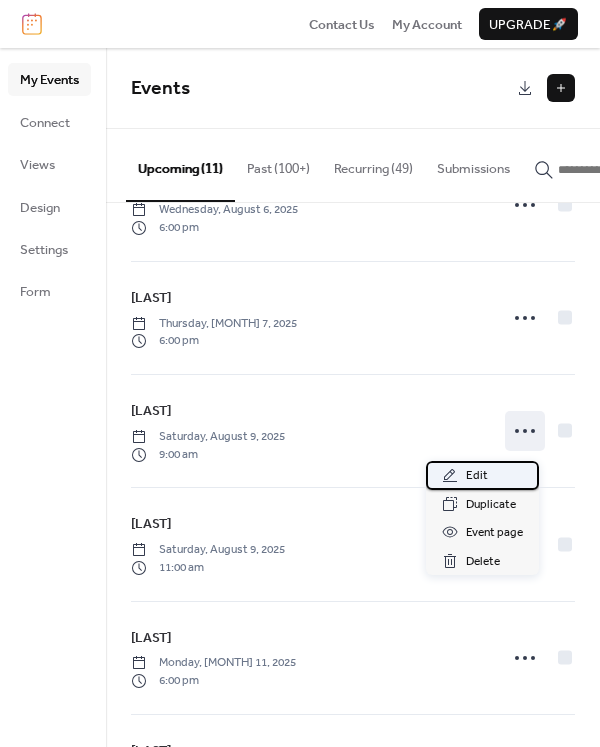 click on "Edit" at bounding box center (477, 476) 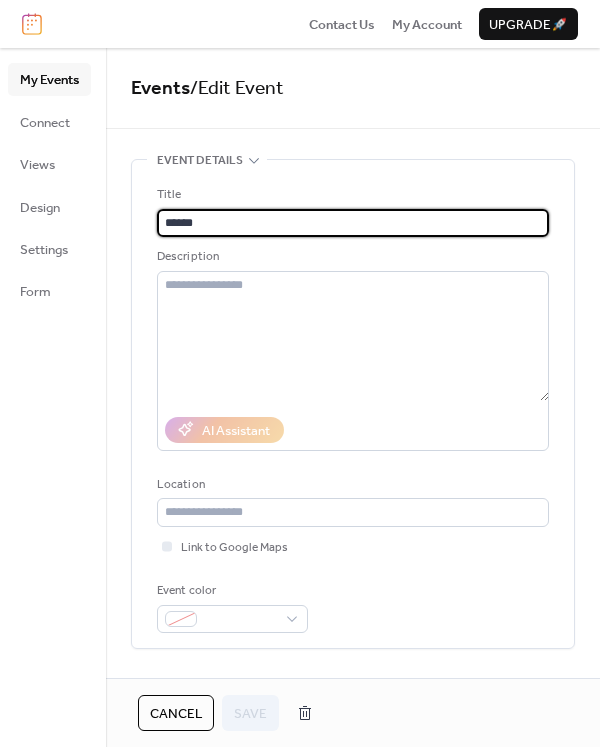 scroll, scrollTop: 1, scrollLeft: 0, axis: vertical 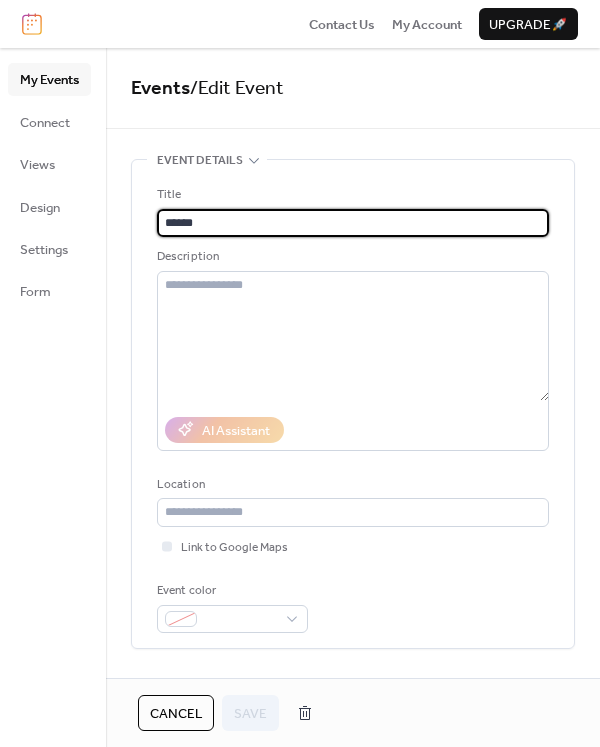 drag, startPoint x: 300, startPoint y: 227, endPoint x: -123, endPoint y: 250, distance: 423.62485 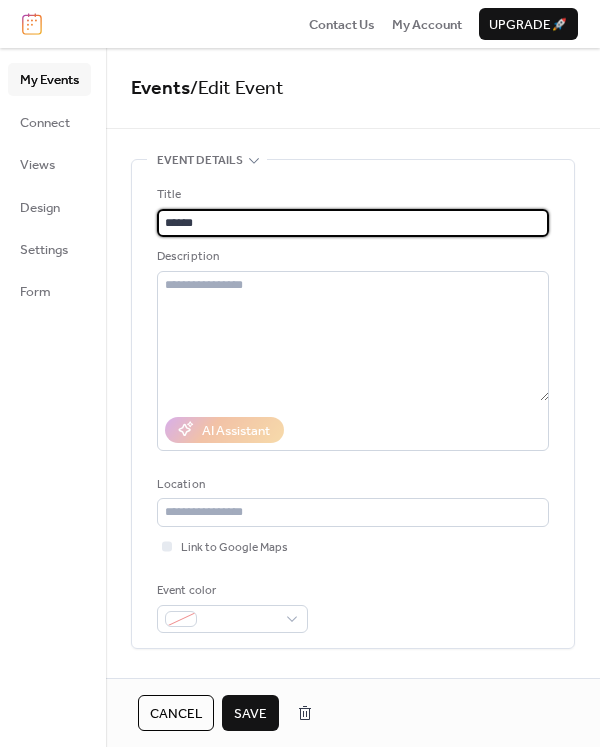 type on "******" 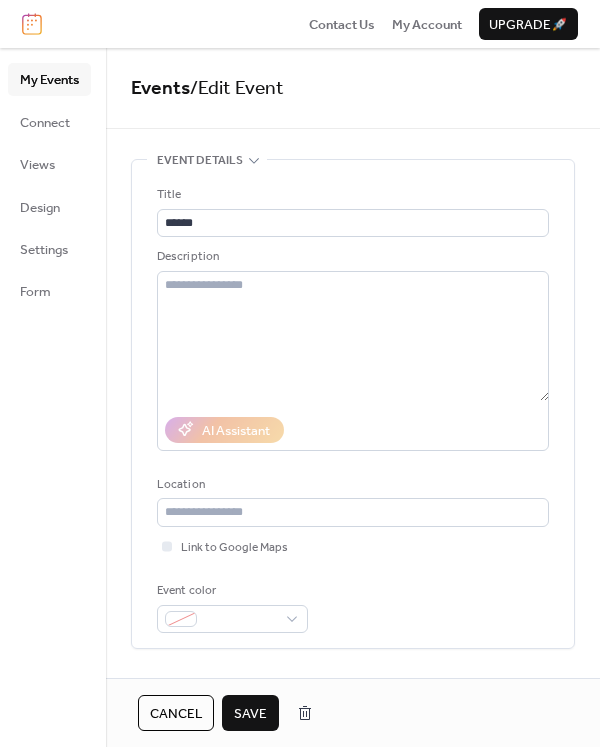 scroll, scrollTop: 0, scrollLeft: 0, axis: both 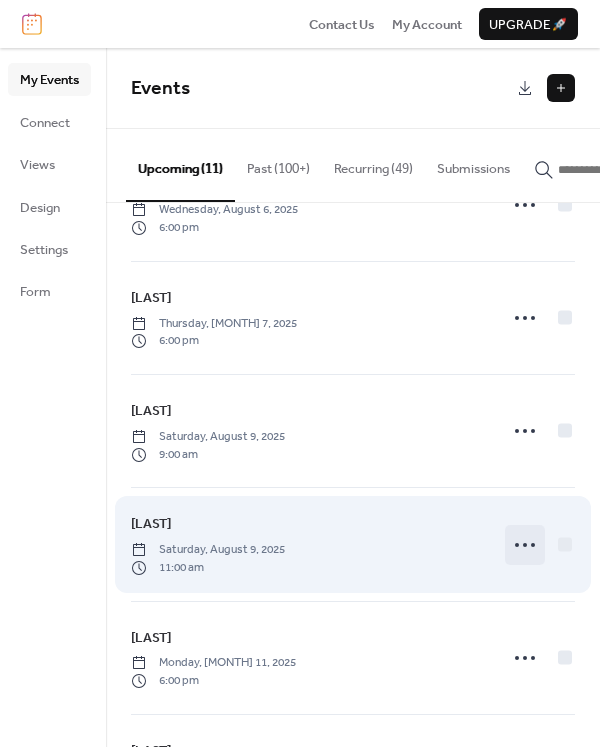 click 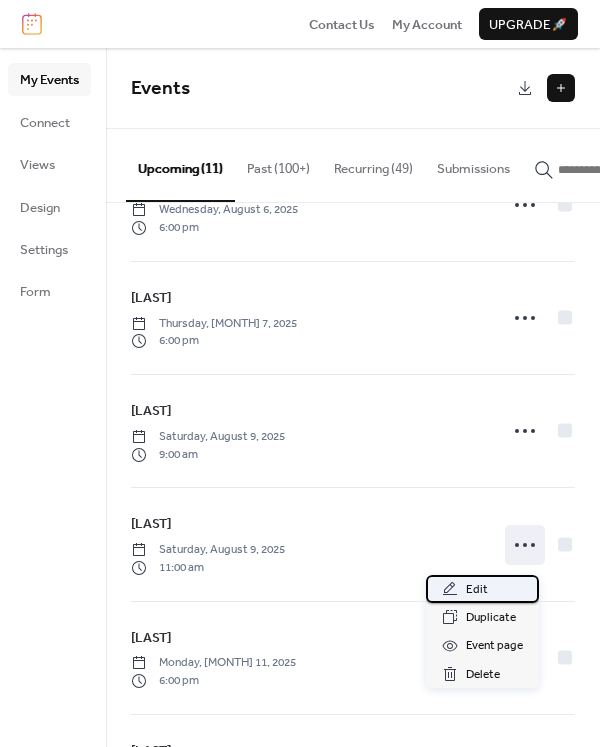 click on "Edit" at bounding box center (477, 590) 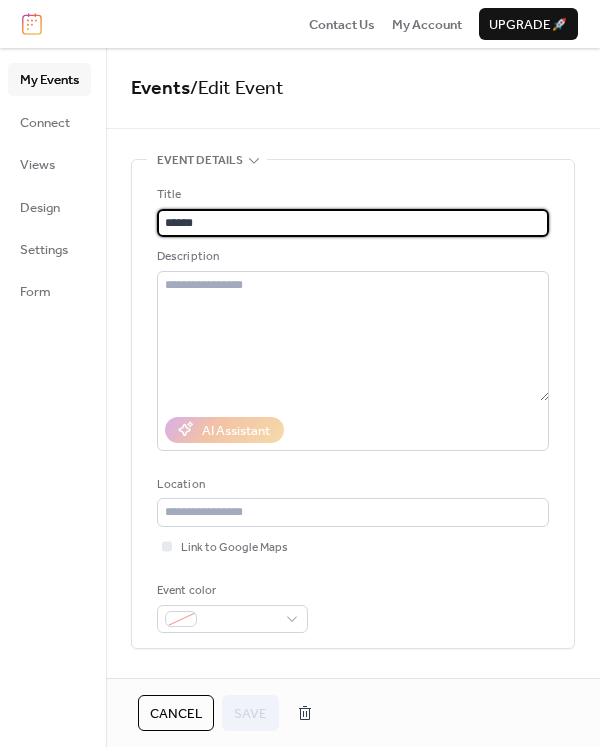 drag, startPoint x: 229, startPoint y: 213, endPoint x: -53, endPoint y: 224, distance: 282.21445 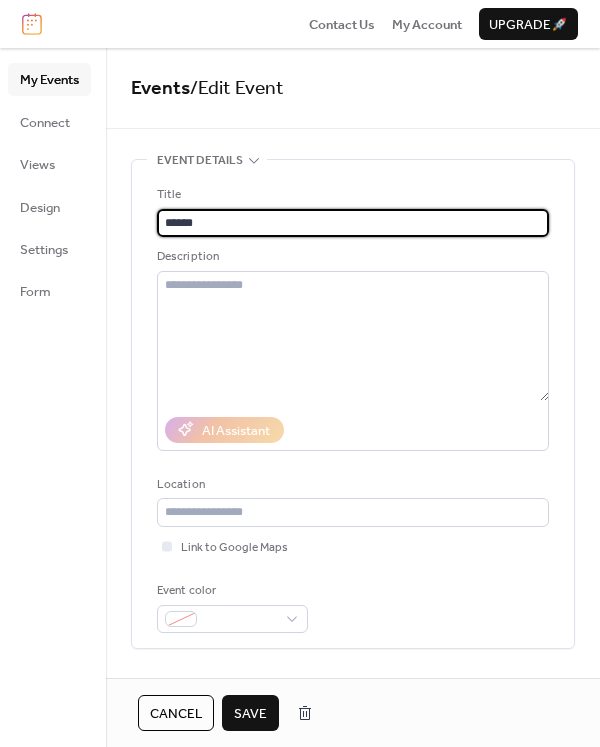 type on "******" 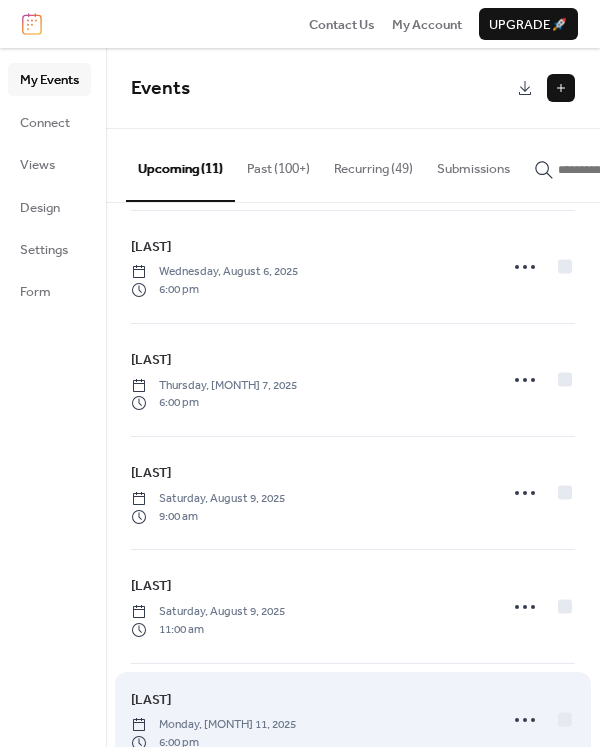 scroll, scrollTop: 245, scrollLeft: 0, axis: vertical 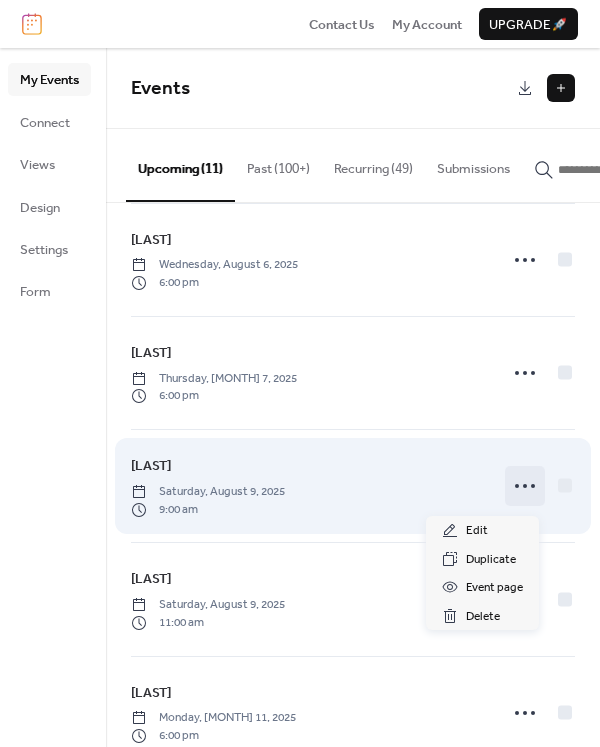 click 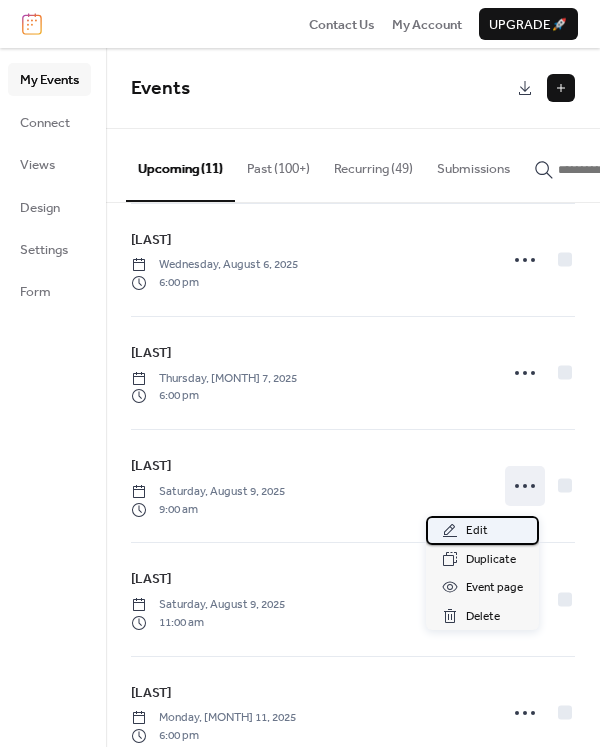 click on "Edit" at bounding box center (477, 531) 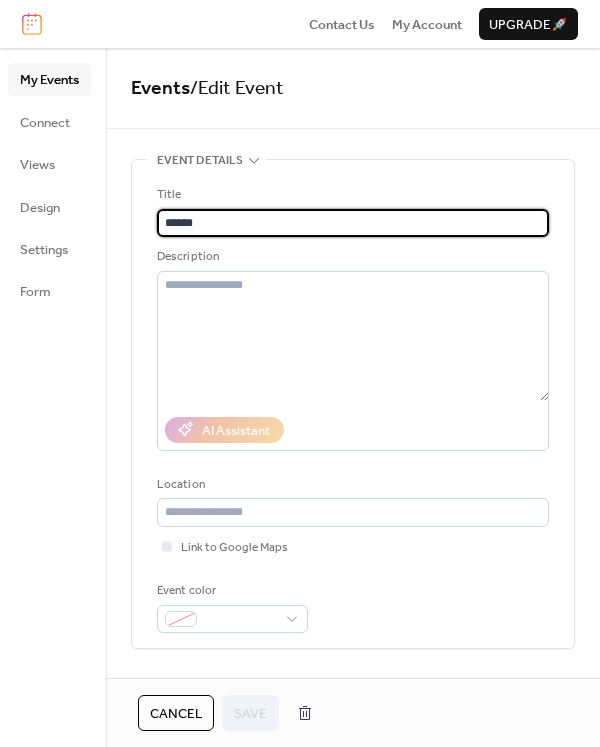 drag, startPoint x: 231, startPoint y: 224, endPoint x: -234, endPoint y: 207, distance: 465.31064 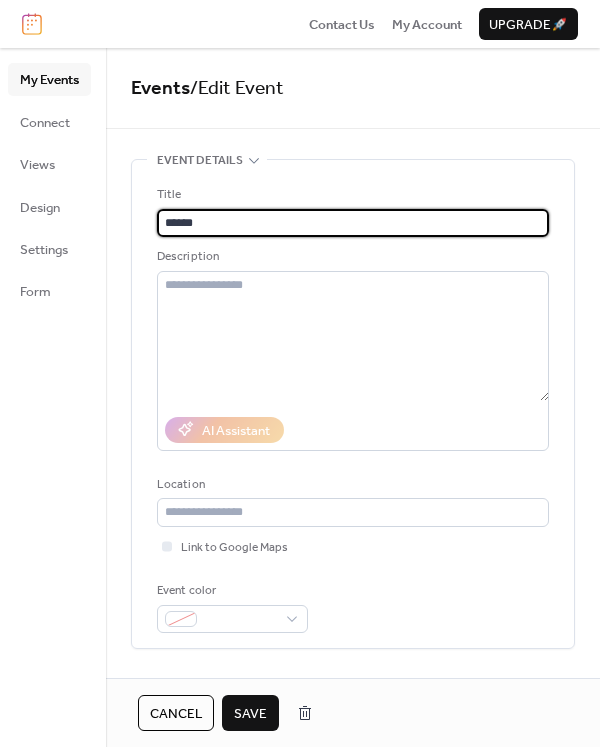 type on "******" 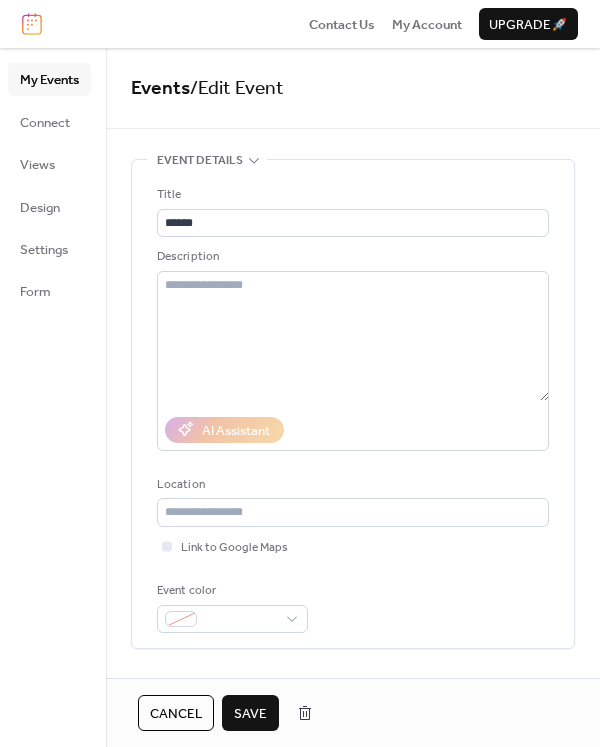 click on "Save" at bounding box center (250, 714) 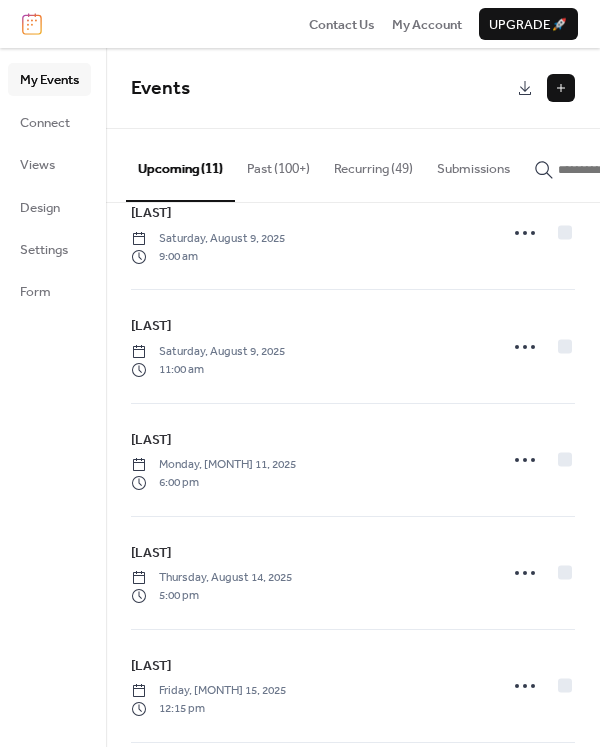 scroll, scrollTop: 500, scrollLeft: 0, axis: vertical 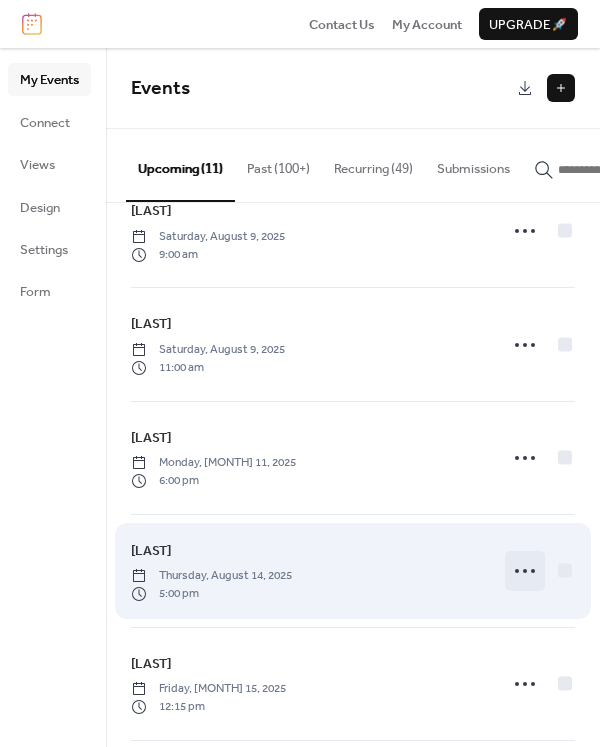 click 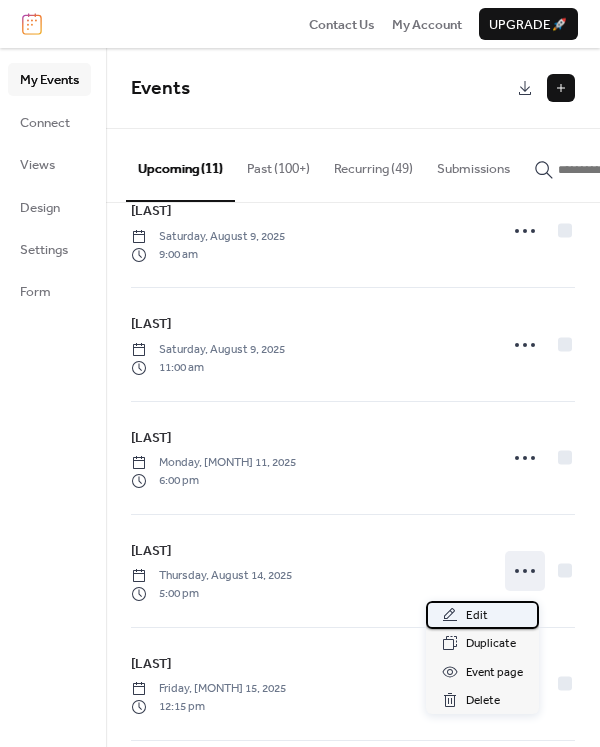 click on "Edit" at bounding box center (482, 615) 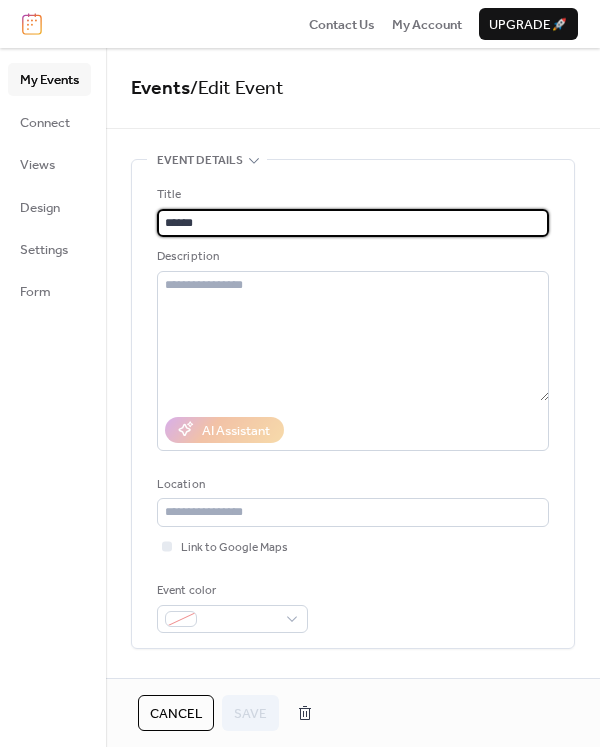 drag, startPoint x: 203, startPoint y: 224, endPoint x: -251, endPoint y: 236, distance: 454.15857 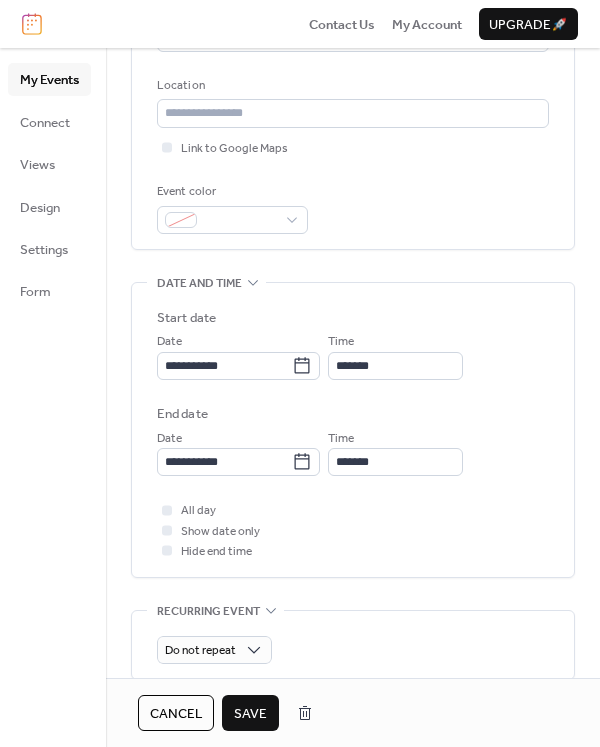 scroll, scrollTop: 400, scrollLeft: 0, axis: vertical 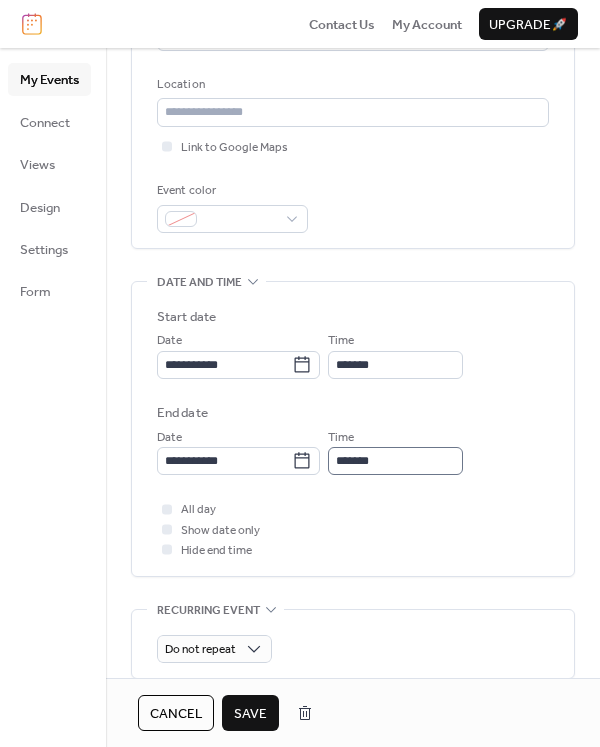 type on "*****" 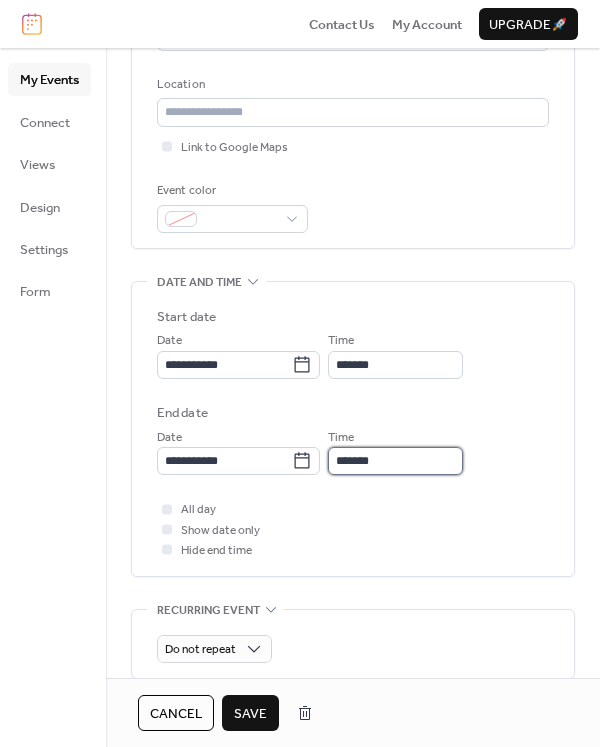 click on "*******" at bounding box center [395, 461] 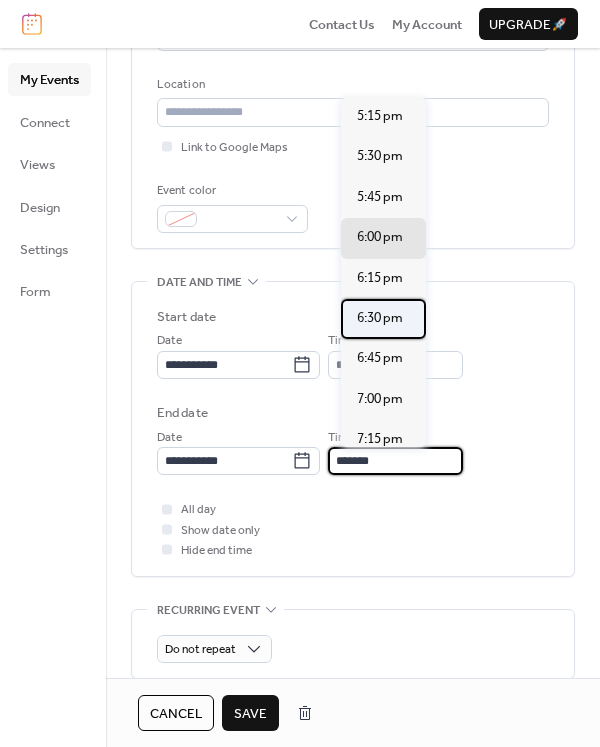 click on "6:30 pm" at bounding box center (380, 318) 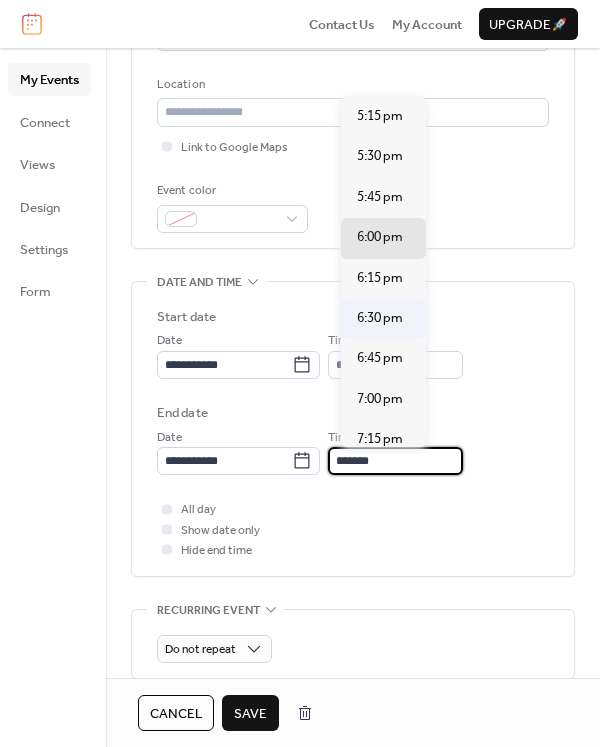 type on "*******" 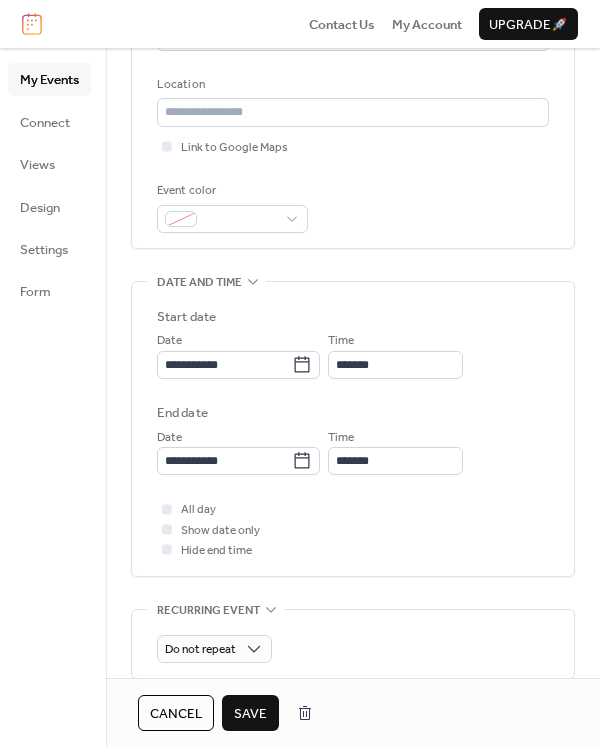click on "Save" at bounding box center (250, 714) 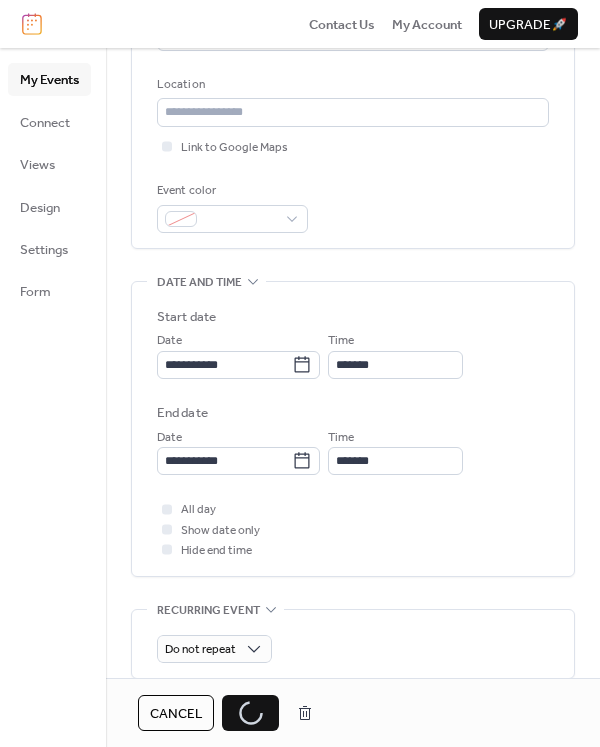 click on "My Events" at bounding box center [49, 80] 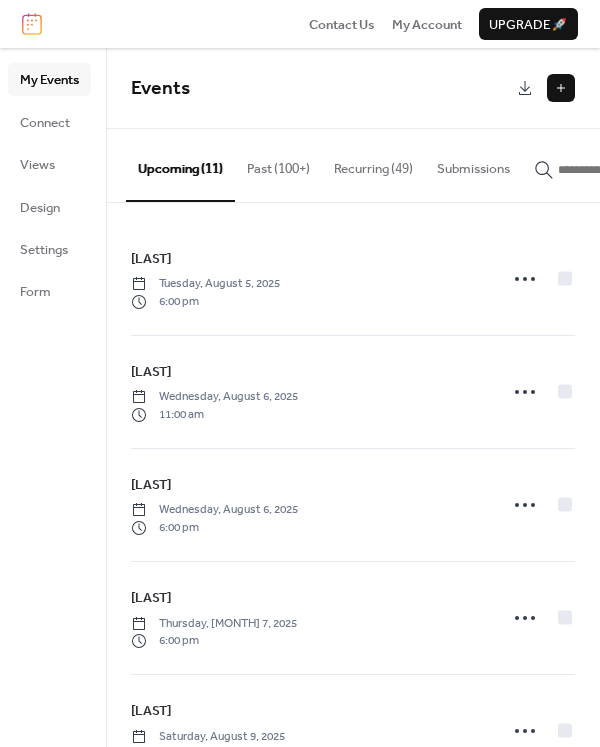 click at bounding box center [561, 88] 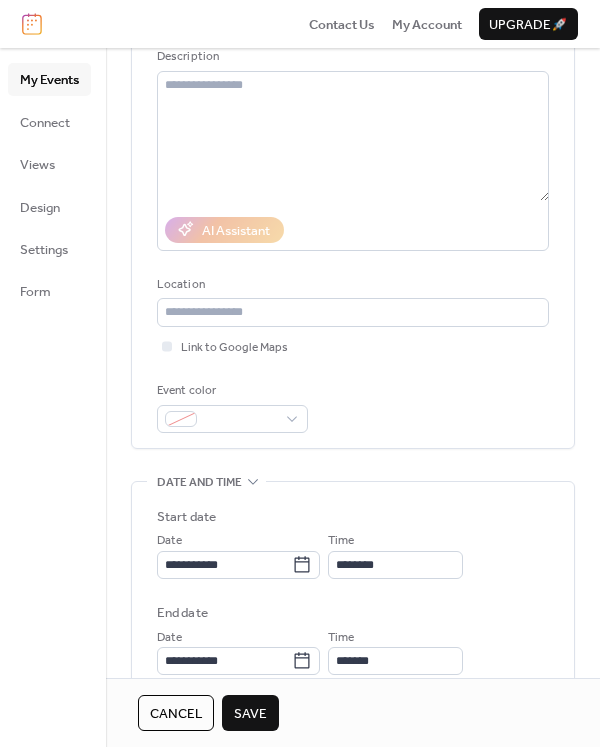 scroll, scrollTop: 300, scrollLeft: 0, axis: vertical 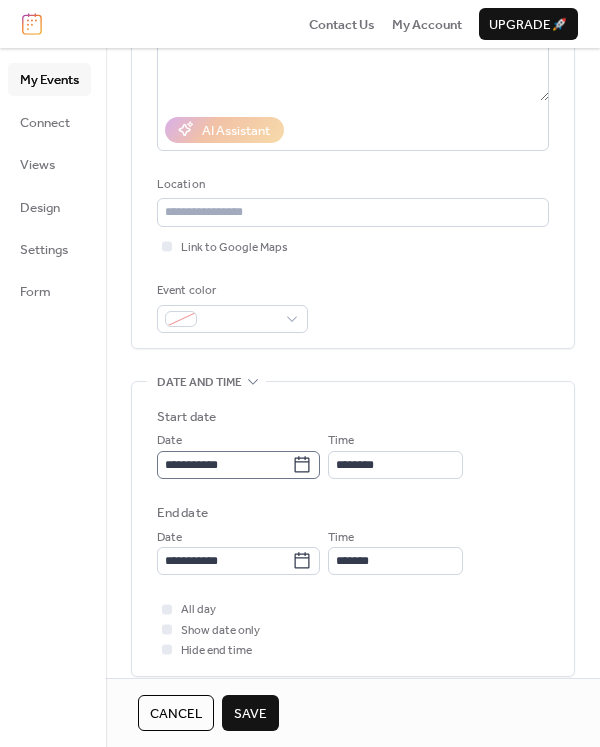 type on "******" 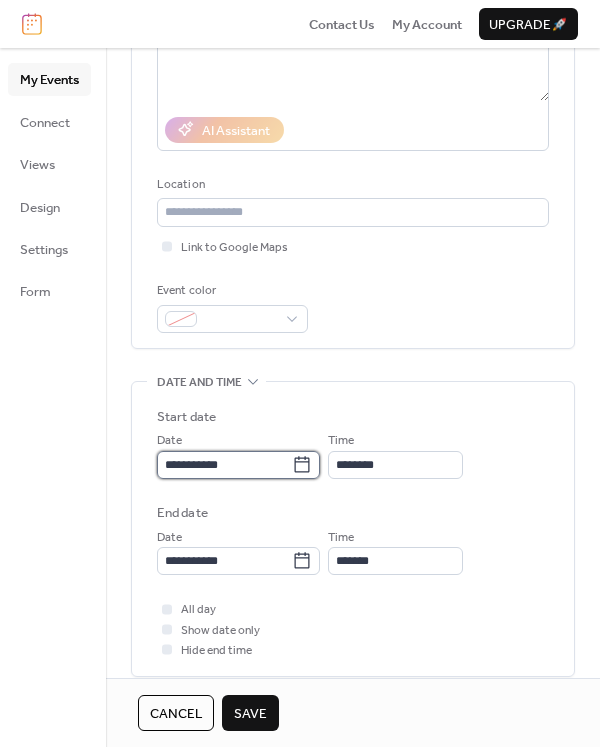 click on "**********" at bounding box center (224, 465) 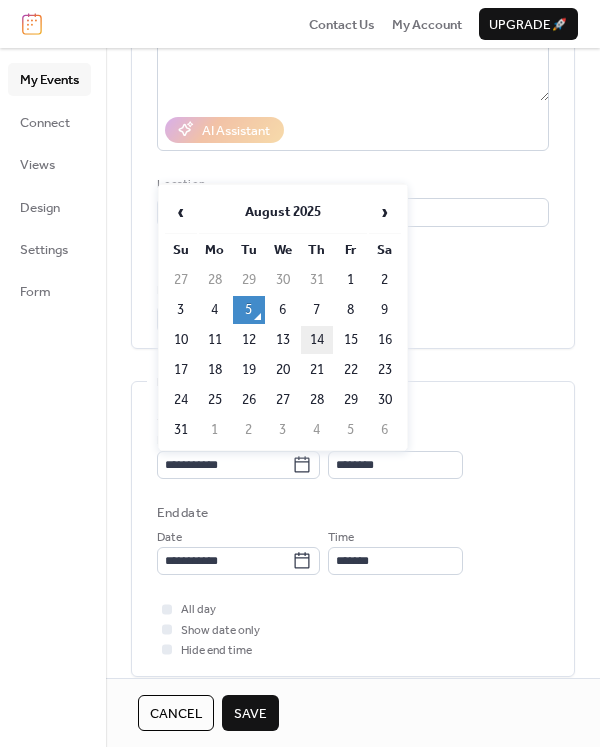 click on "14" at bounding box center [317, 340] 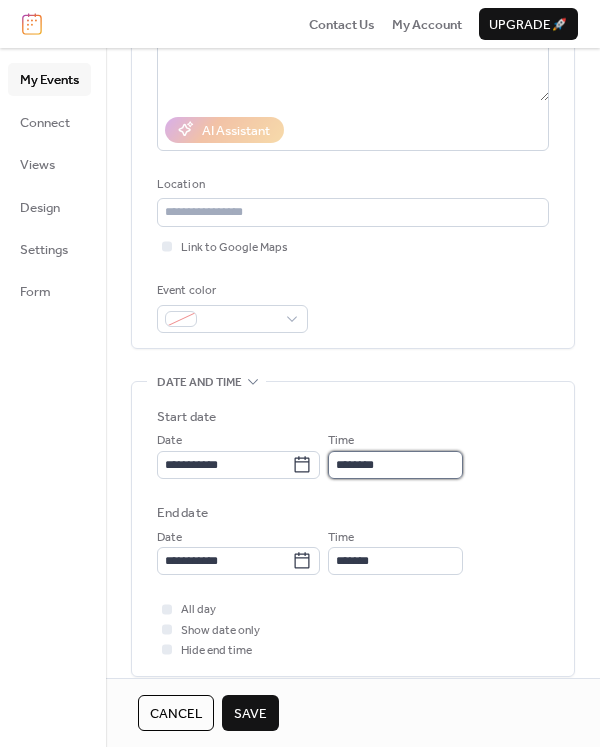 click on "********" at bounding box center [395, 465] 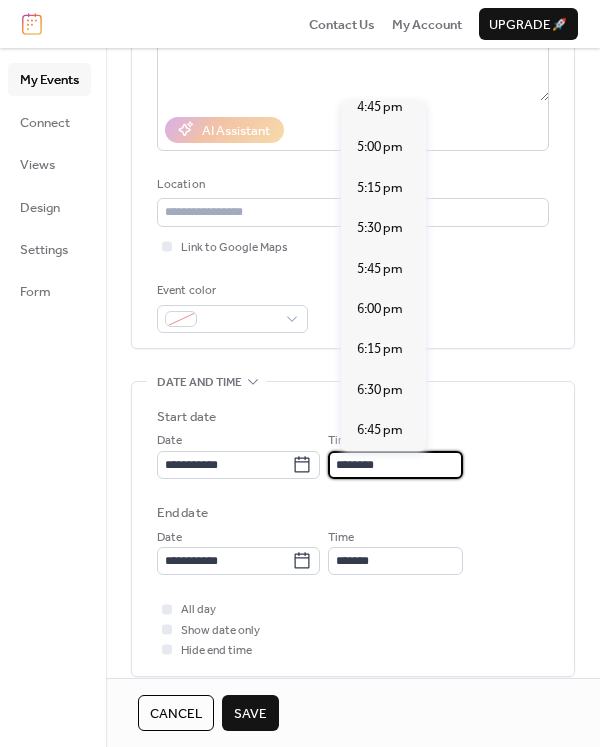 scroll, scrollTop: 2739, scrollLeft: 0, axis: vertical 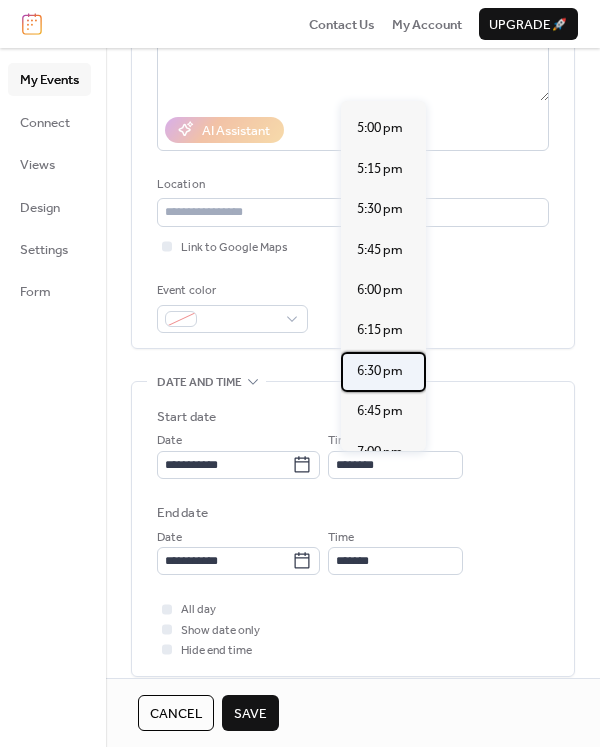 click on "6:30 pm" at bounding box center [380, 371] 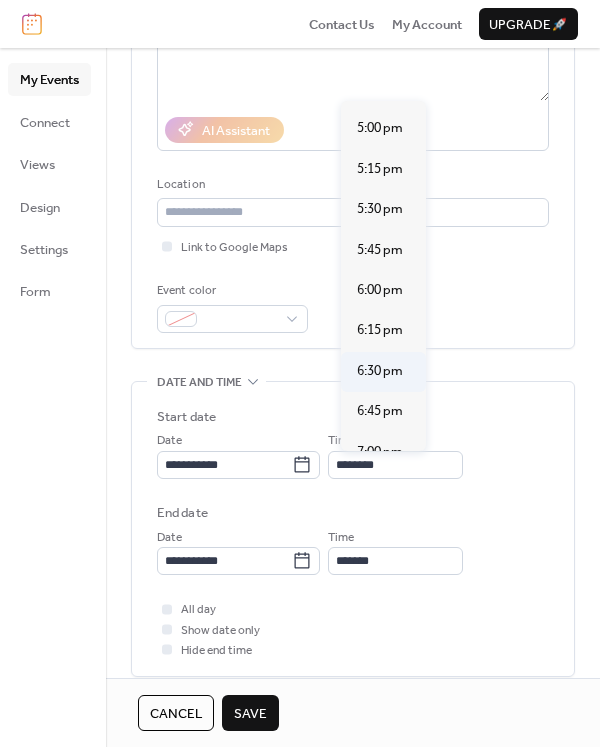 type on "*******" 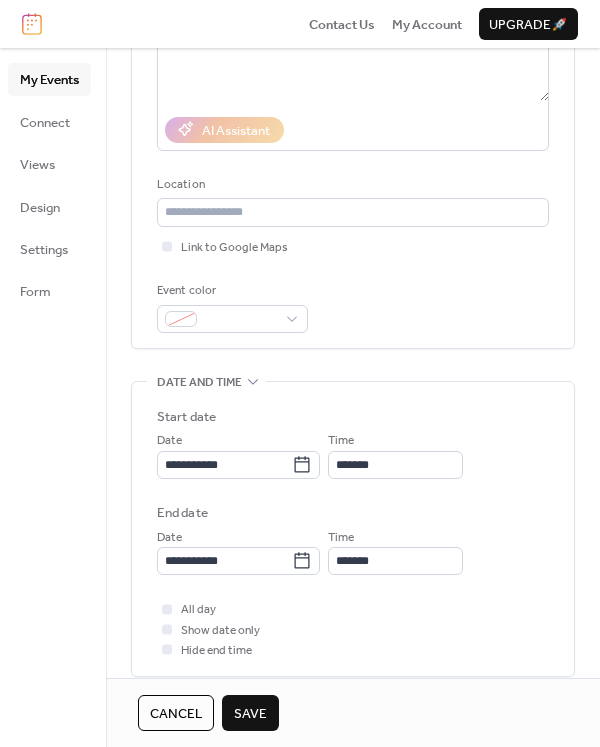 click on "Save" at bounding box center [250, 714] 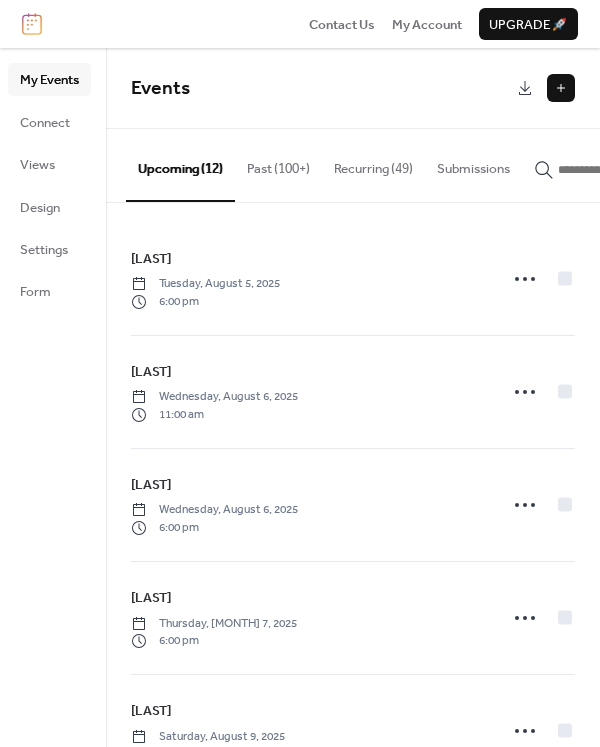 click at bounding box center [561, 88] 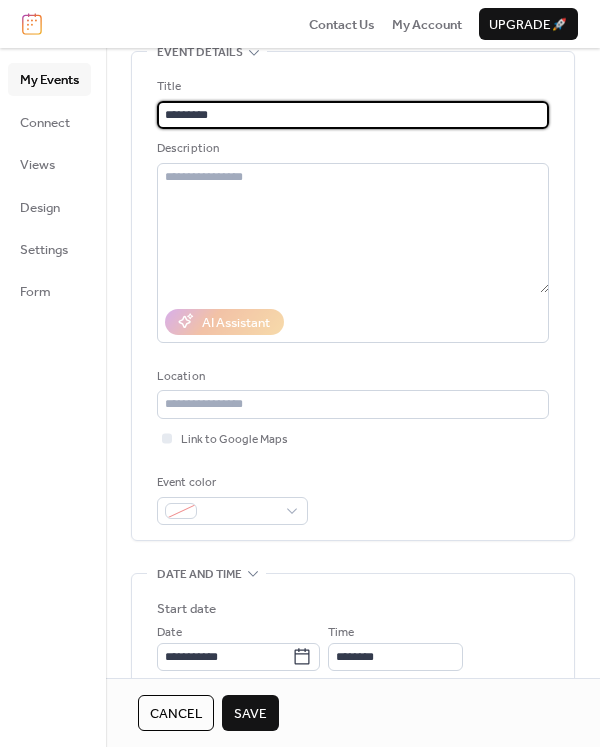 scroll, scrollTop: 300, scrollLeft: 0, axis: vertical 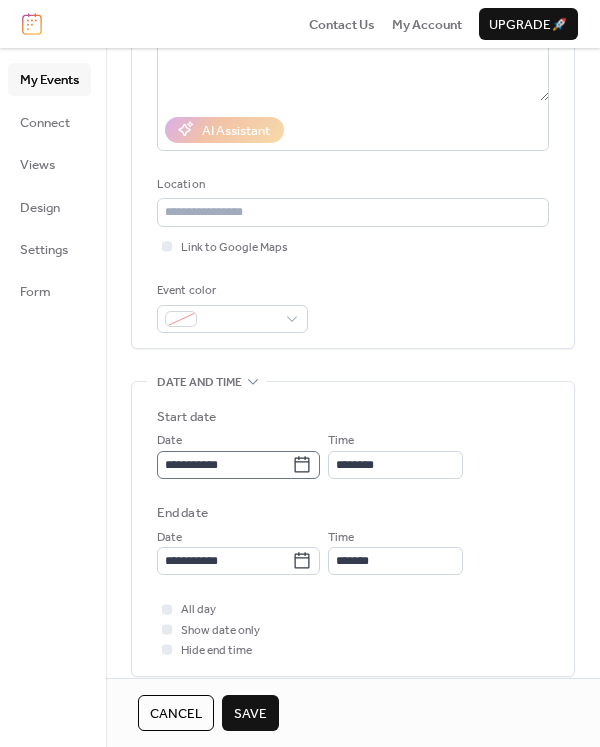 type on "*********" 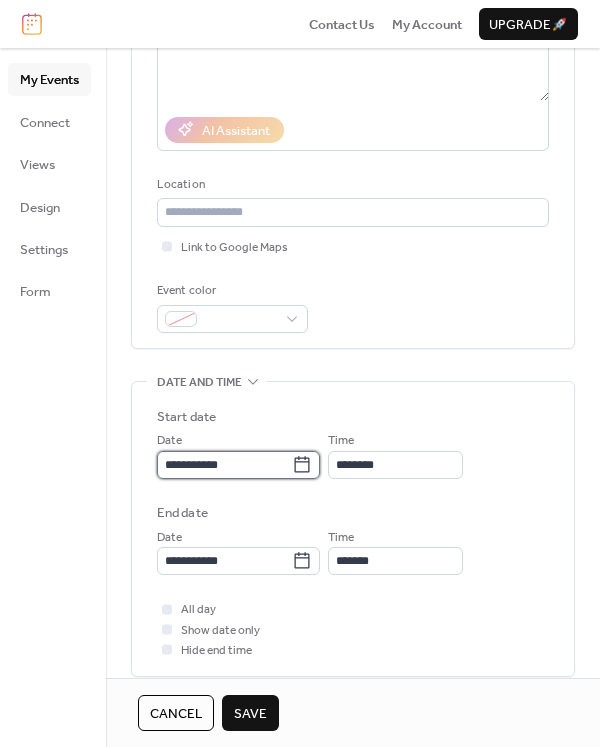 click on "**********" at bounding box center [224, 465] 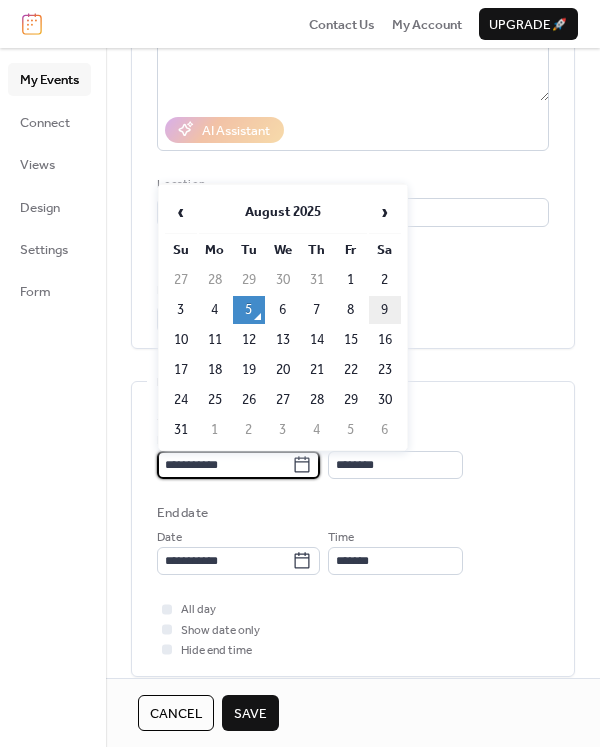 click on "9" at bounding box center [385, 310] 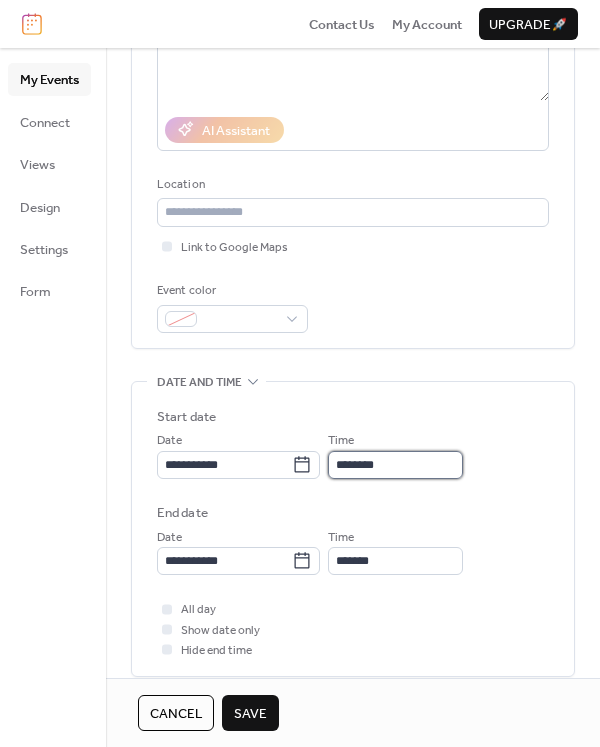 click on "********" at bounding box center [395, 465] 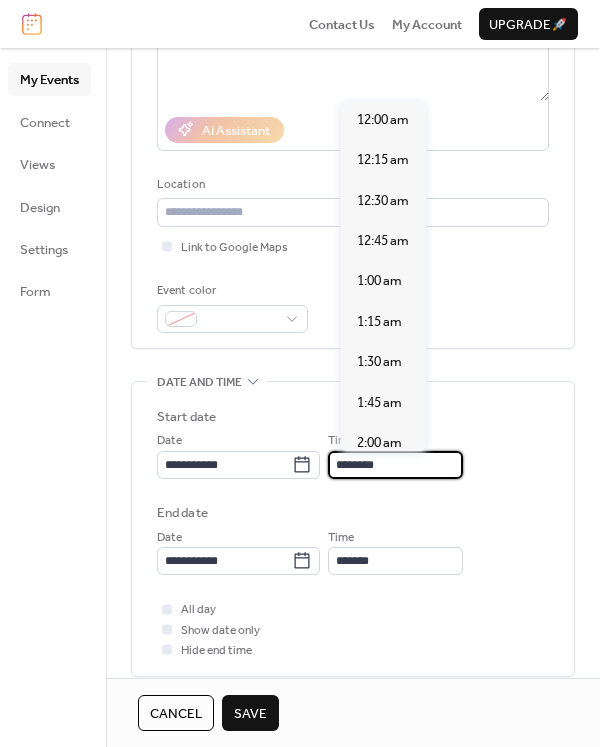 scroll, scrollTop: 1939, scrollLeft: 0, axis: vertical 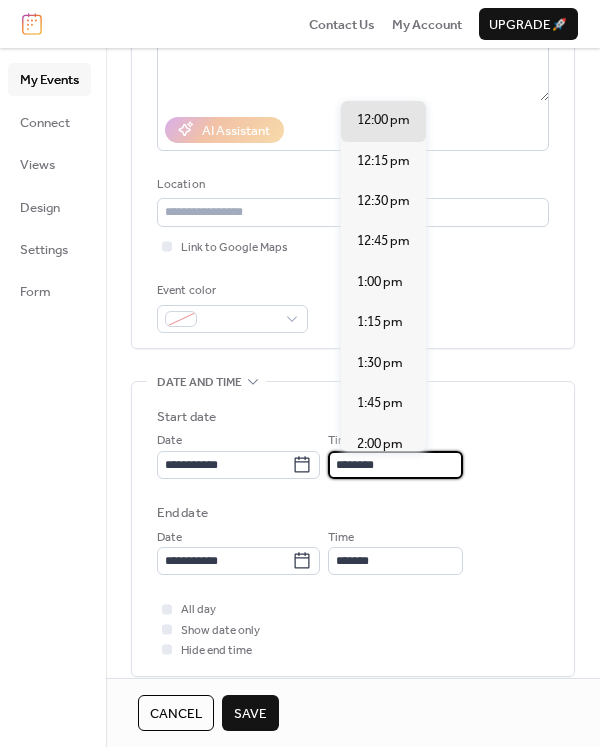 click on "********" at bounding box center (395, 465) 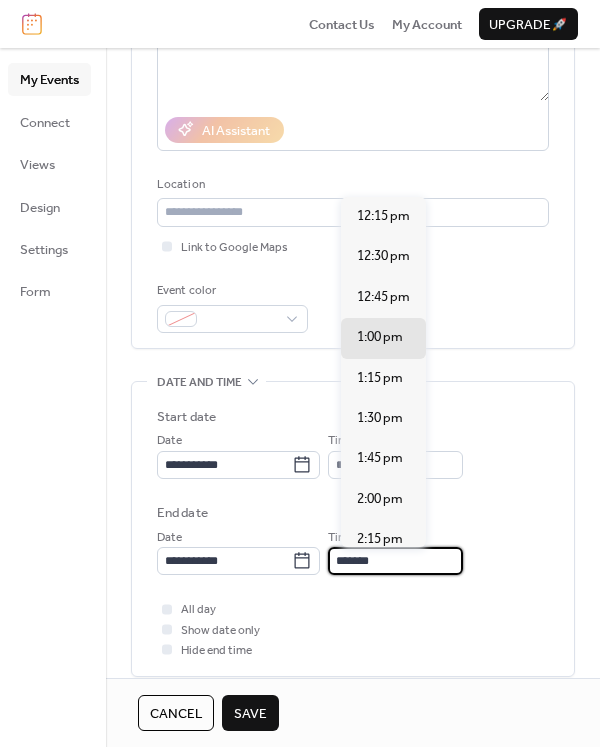 click on "*******" at bounding box center (395, 561) 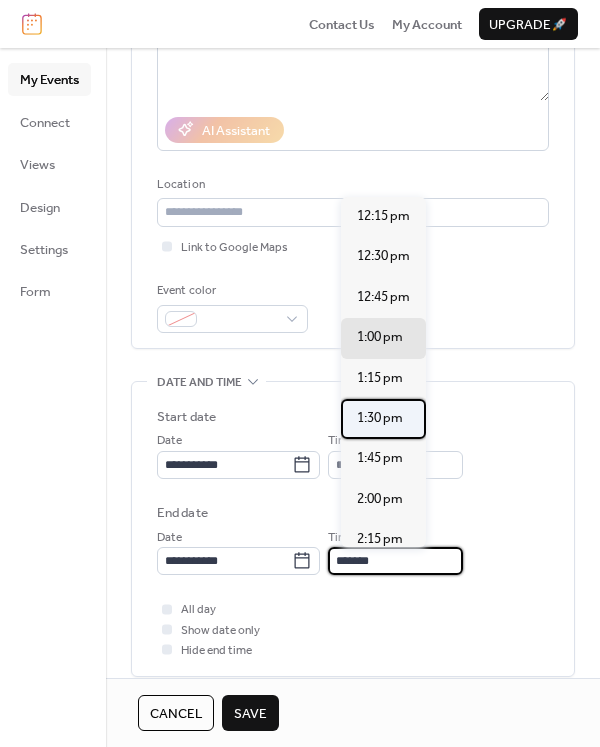 click on "1:30 pm" at bounding box center [380, 418] 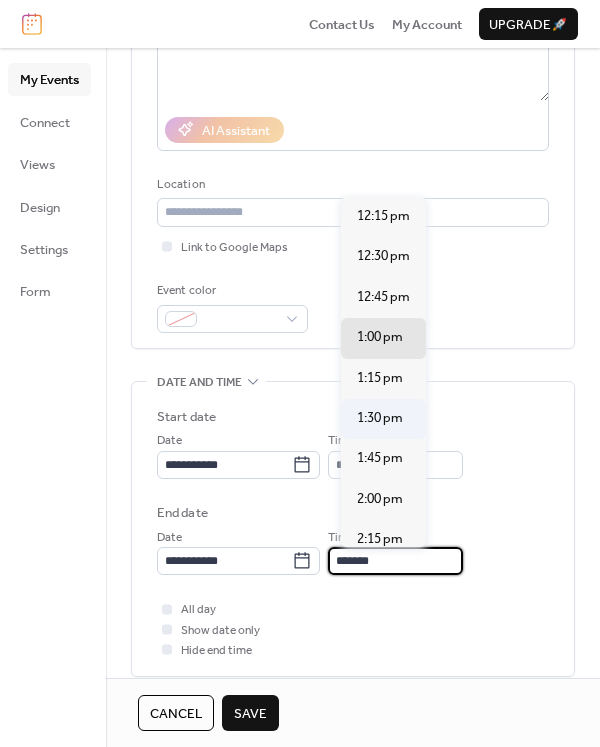 type on "*******" 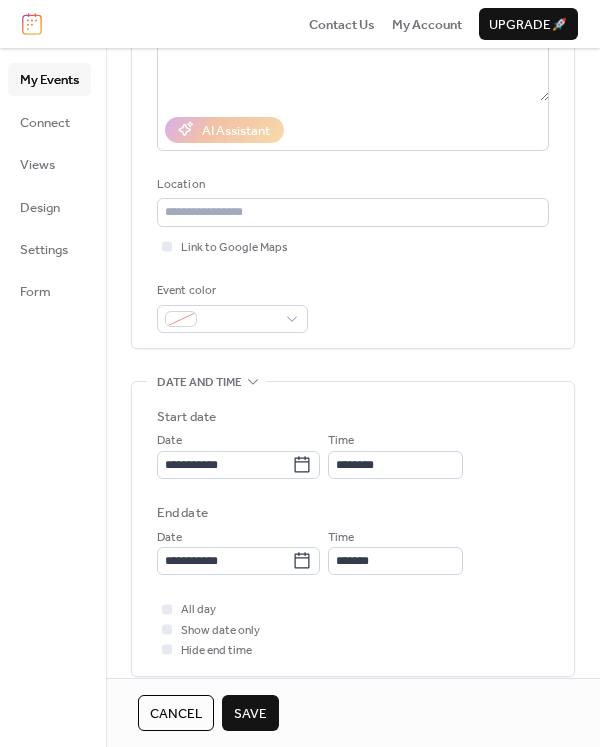 click on "Save" at bounding box center [250, 713] 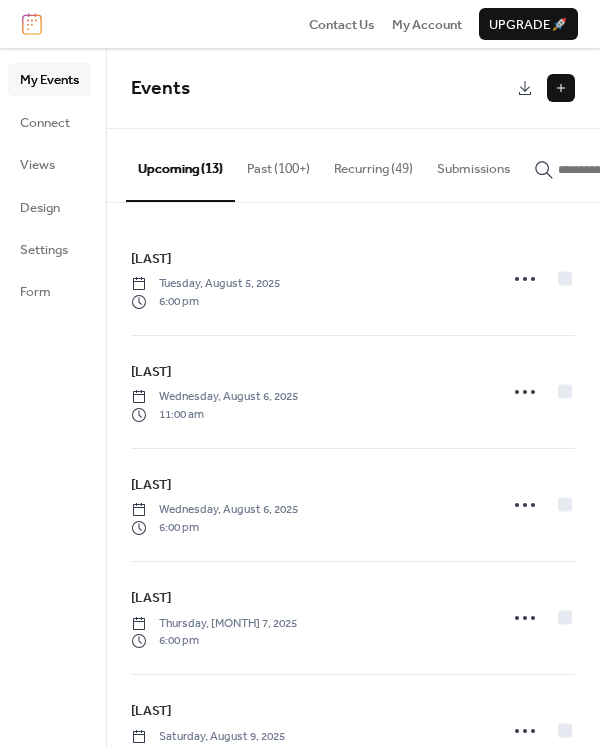 click at bounding box center (561, 88) 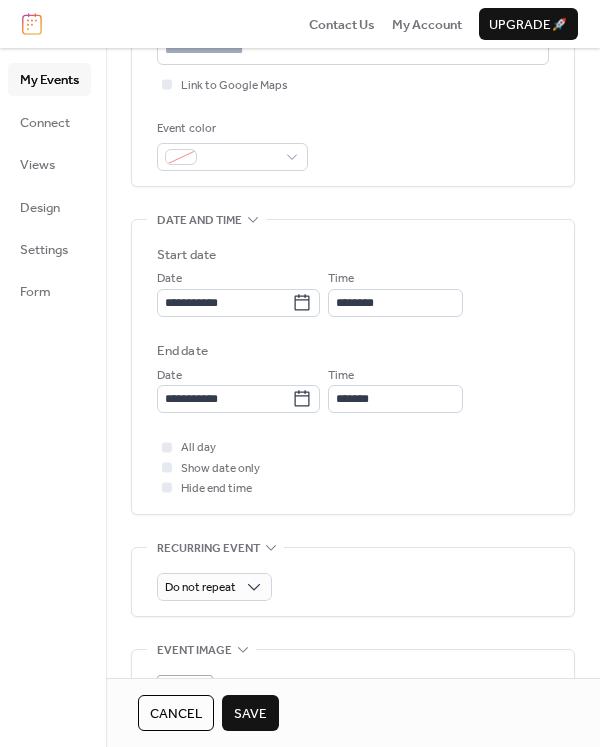 scroll, scrollTop: 500, scrollLeft: 0, axis: vertical 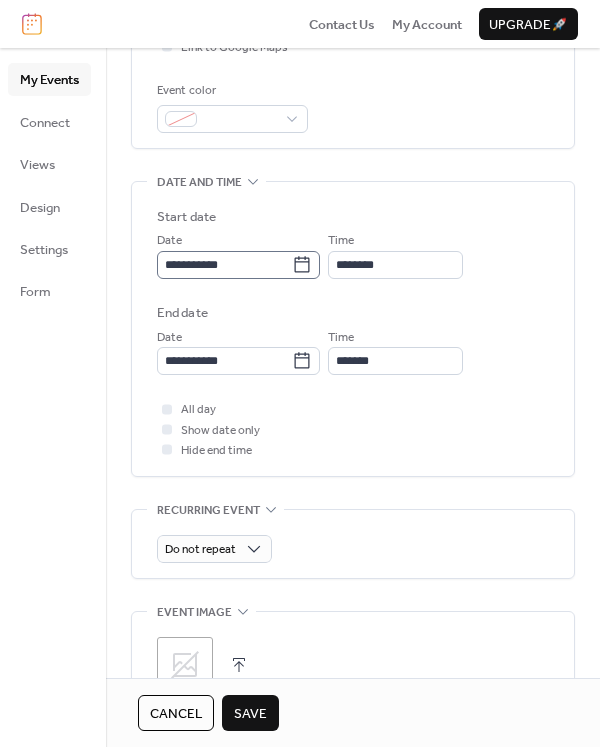 type on "*********" 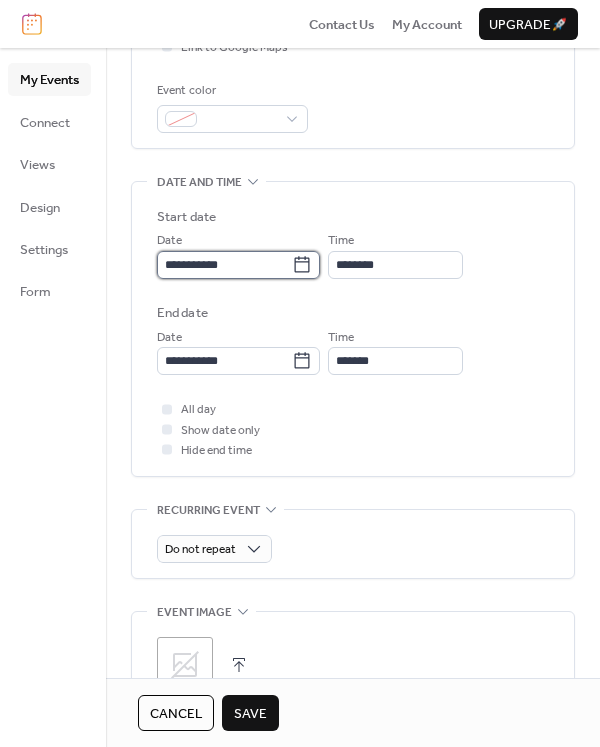 click on "**********" at bounding box center [224, 265] 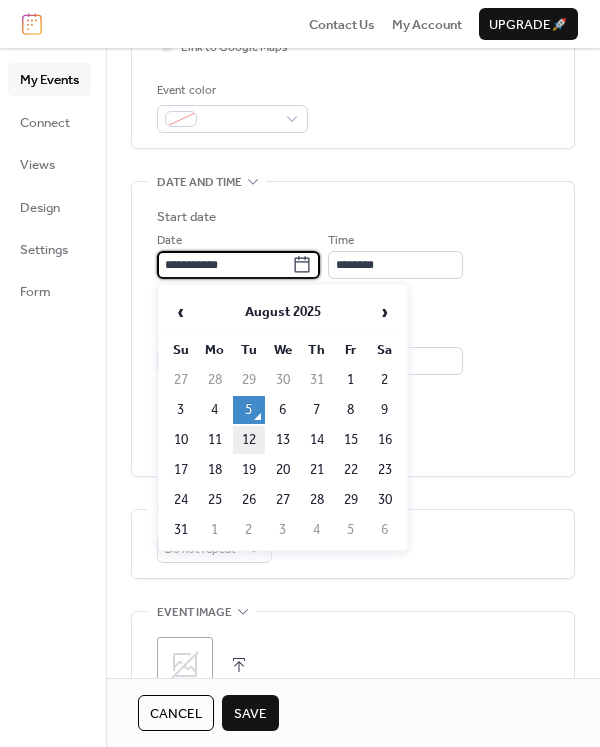 click on "12" at bounding box center [249, 440] 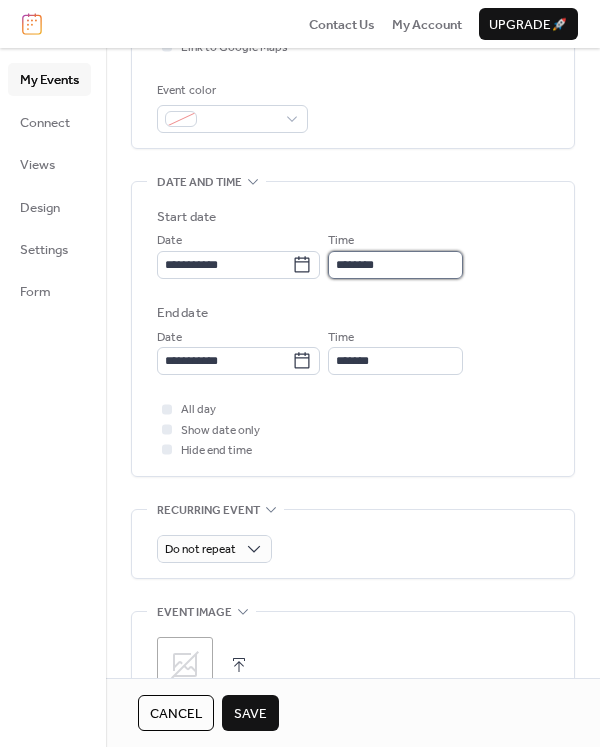 click on "********" at bounding box center [395, 265] 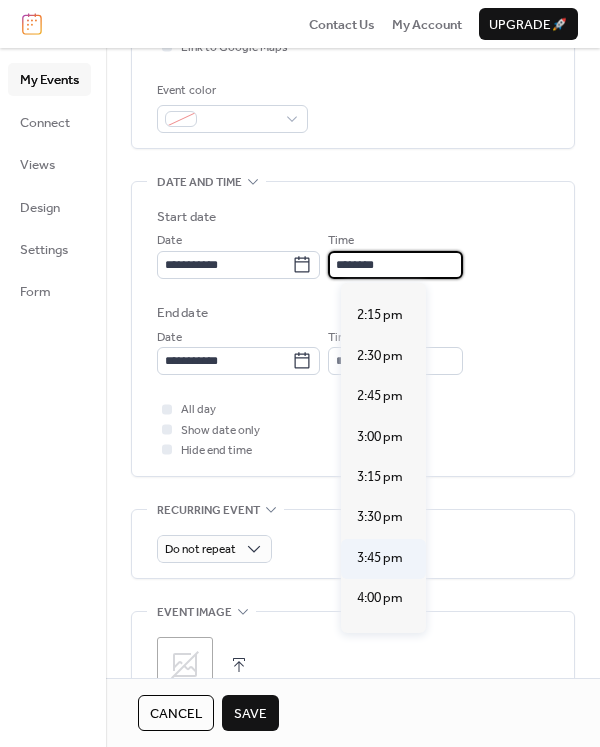 scroll, scrollTop: 2339, scrollLeft: 0, axis: vertical 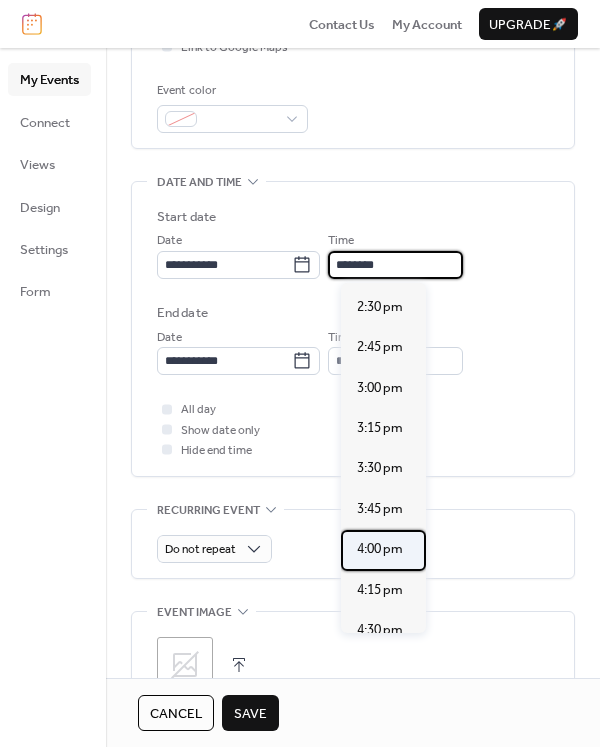 click on "4:00 pm" at bounding box center (380, 549) 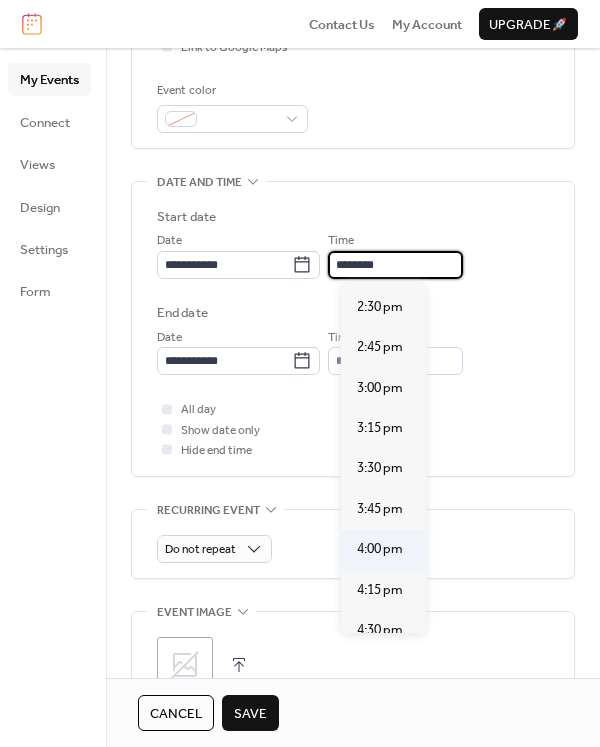 type on "*******" 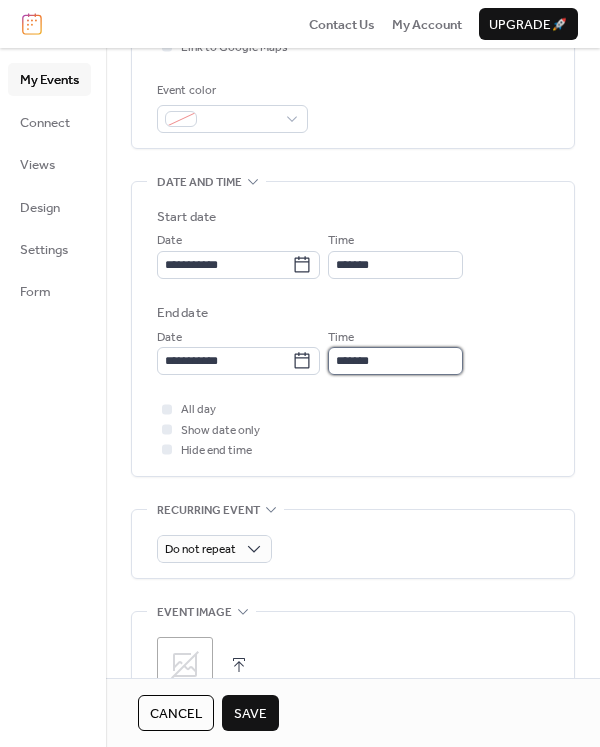 click on "*******" at bounding box center (395, 361) 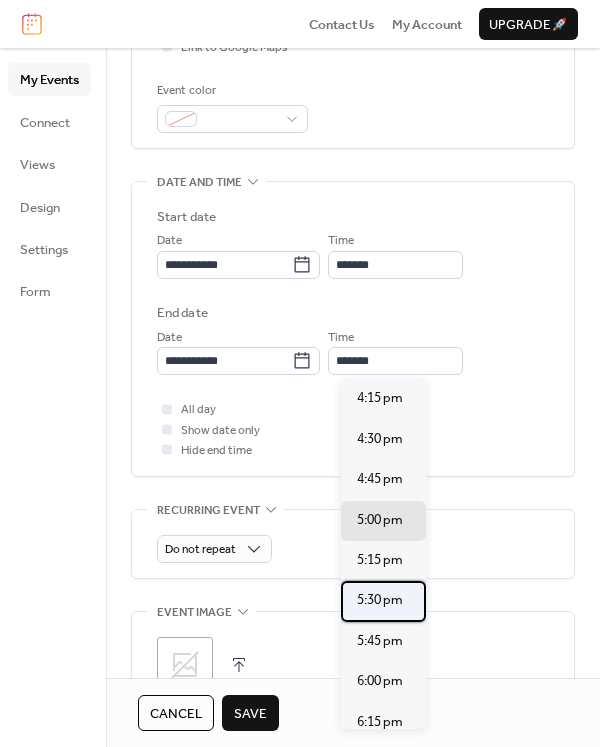 click on "5:30 pm" at bounding box center [380, 600] 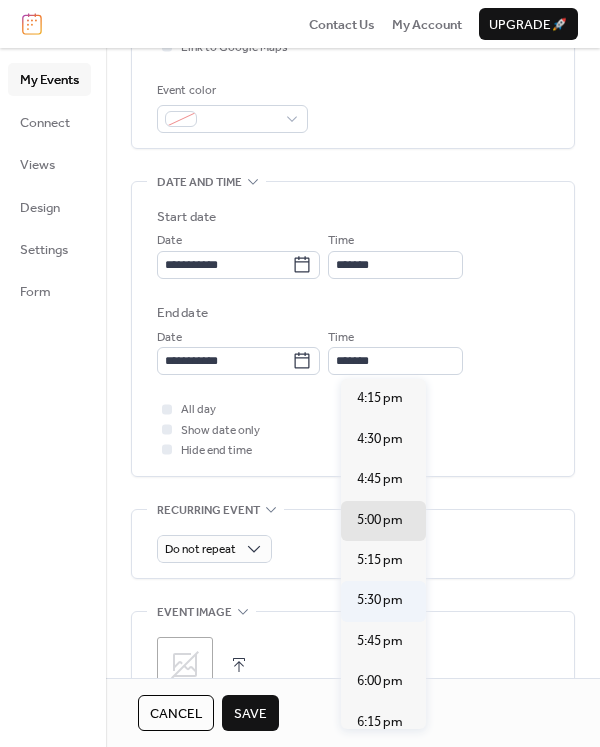 type on "*******" 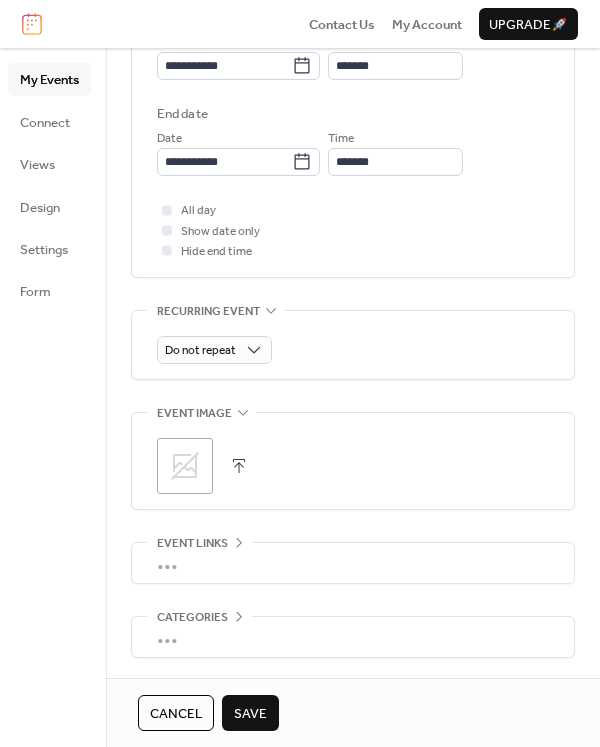 scroll, scrollTop: 700, scrollLeft: 0, axis: vertical 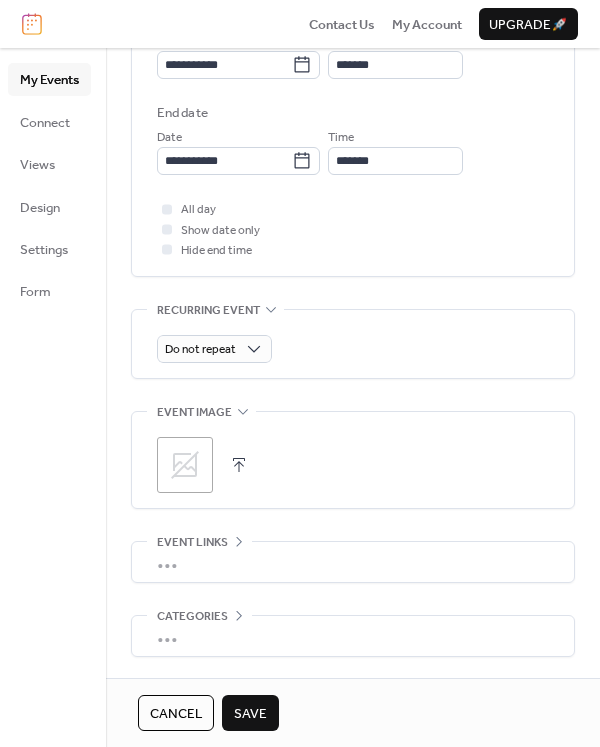 click on "Save" at bounding box center (250, 714) 